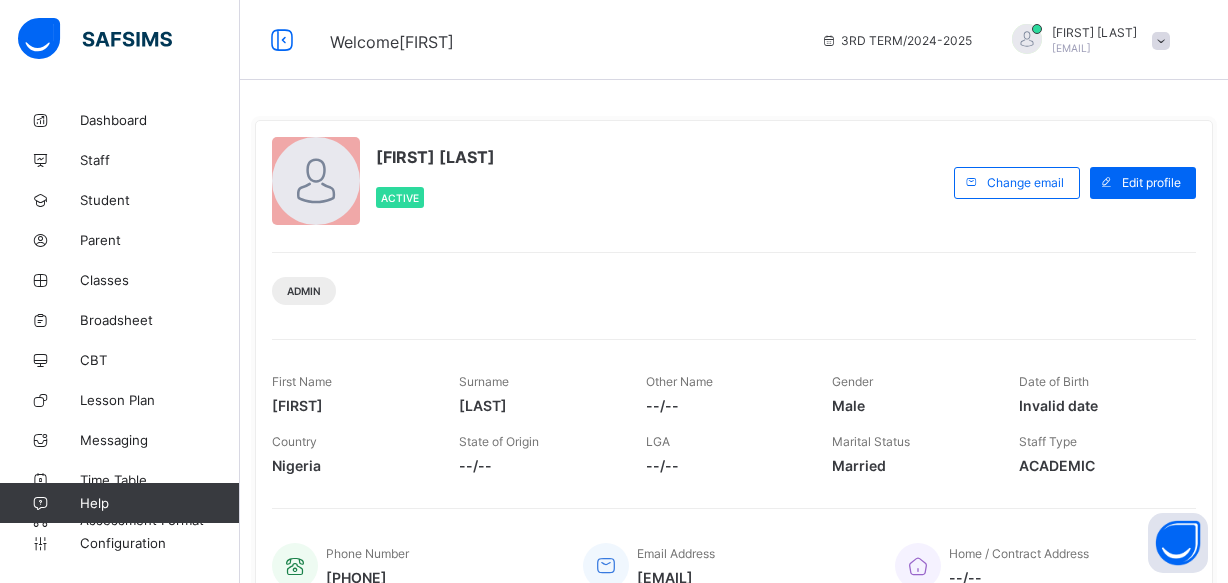 scroll, scrollTop: 0, scrollLeft: 0, axis: both 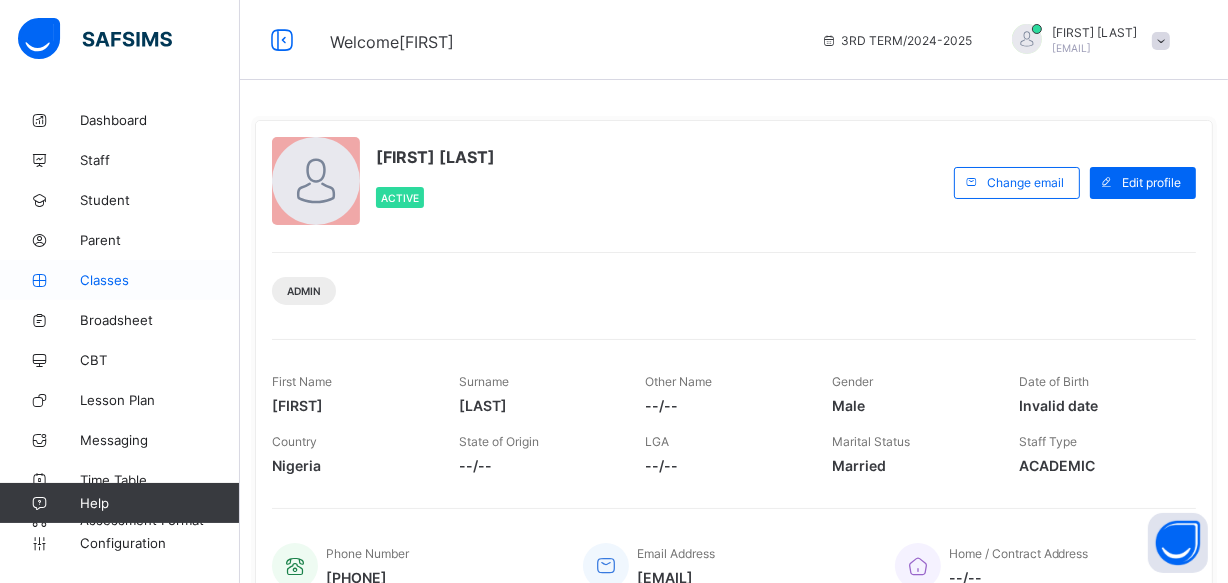 click on "Classes" at bounding box center [160, 280] 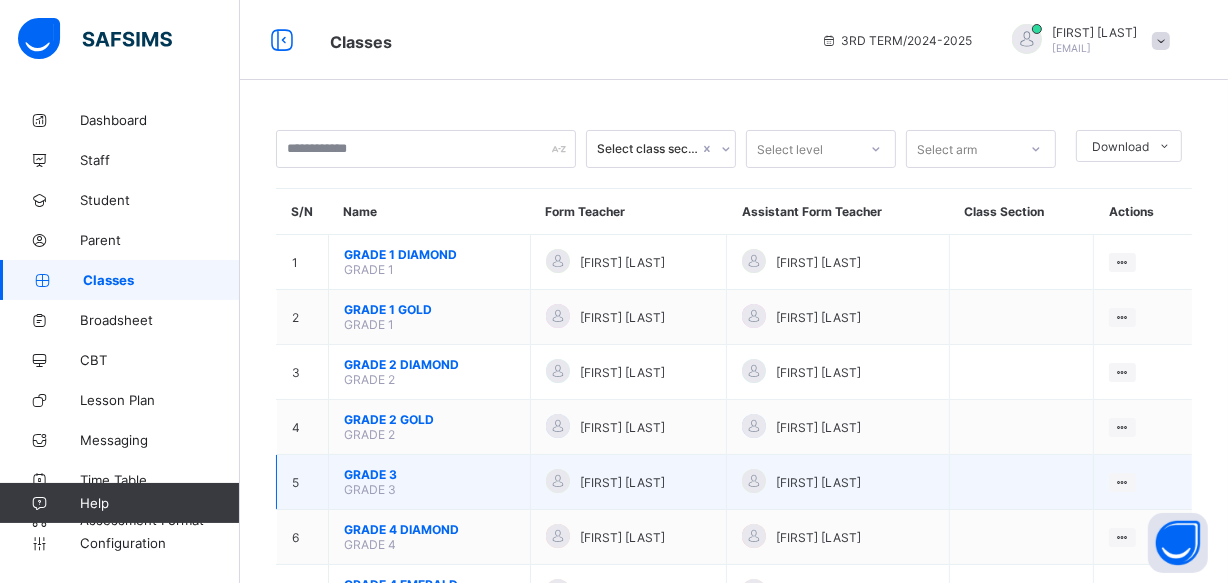 click on "GRADE 3     GRADE 3" at bounding box center [430, 482] 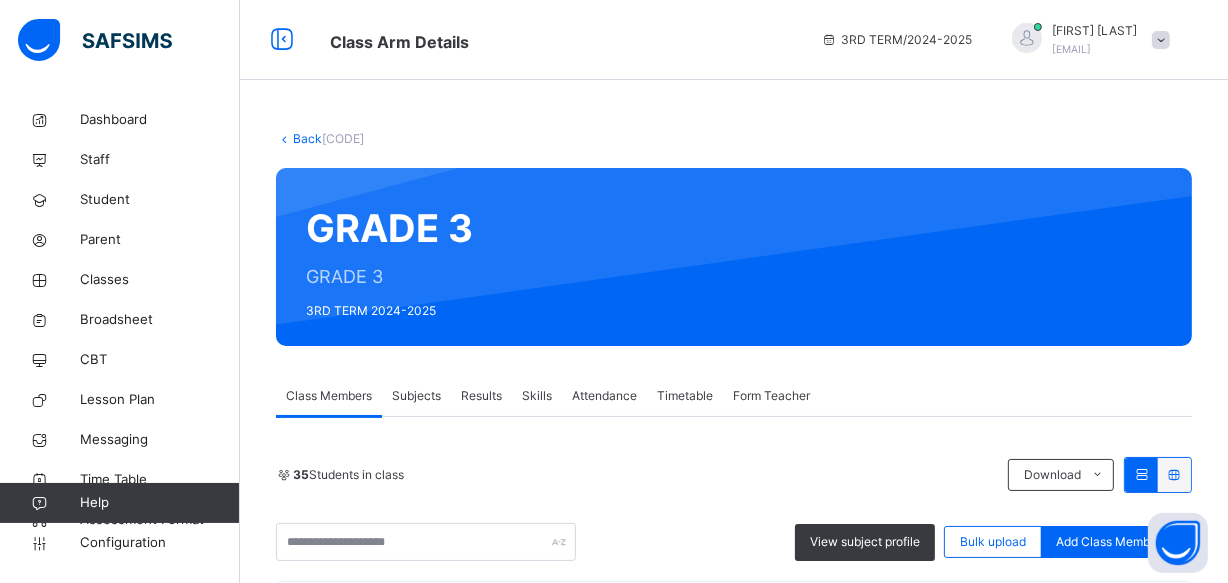 click on "Results" at bounding box center [481, 396] 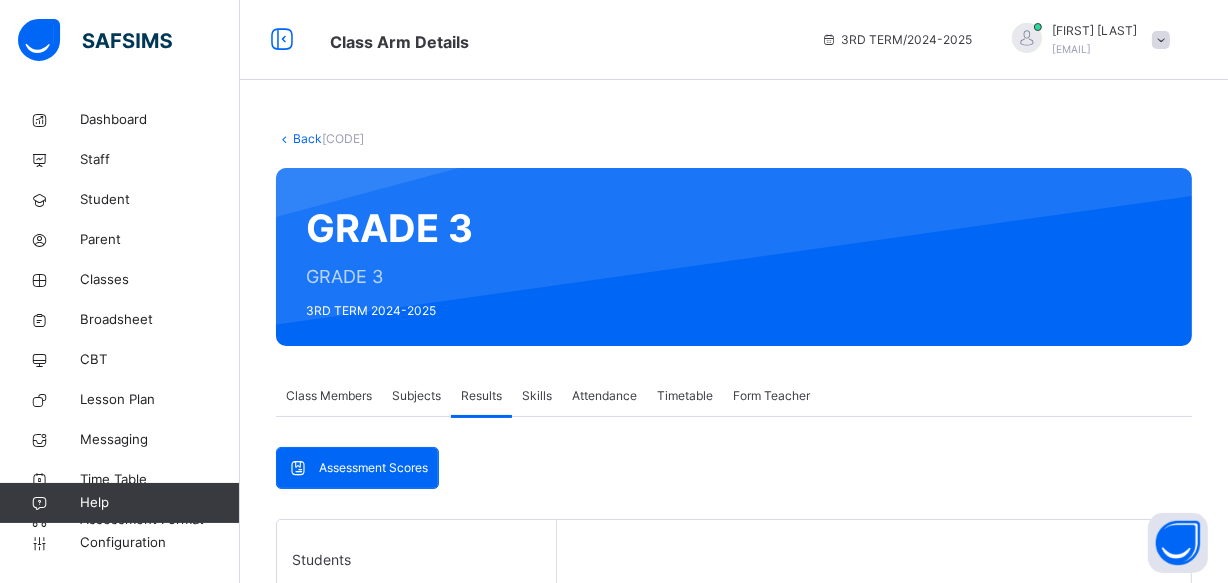 click on "Students" at bounding box center [416, 560] 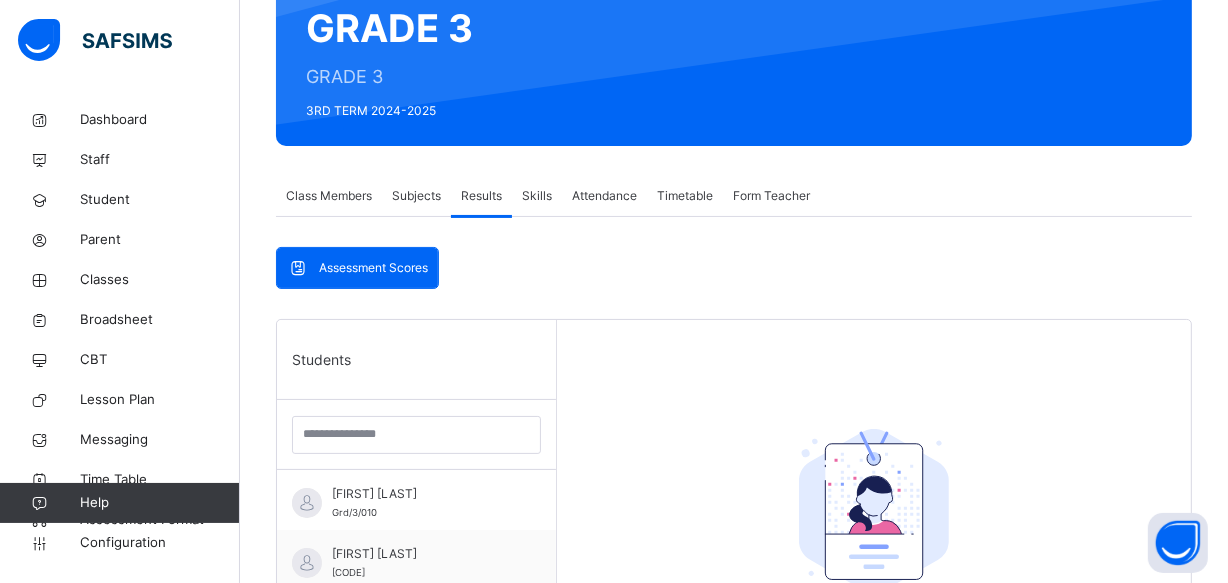 scroll, scrollTop: 161, scrollLeft: 0, axis: vertical 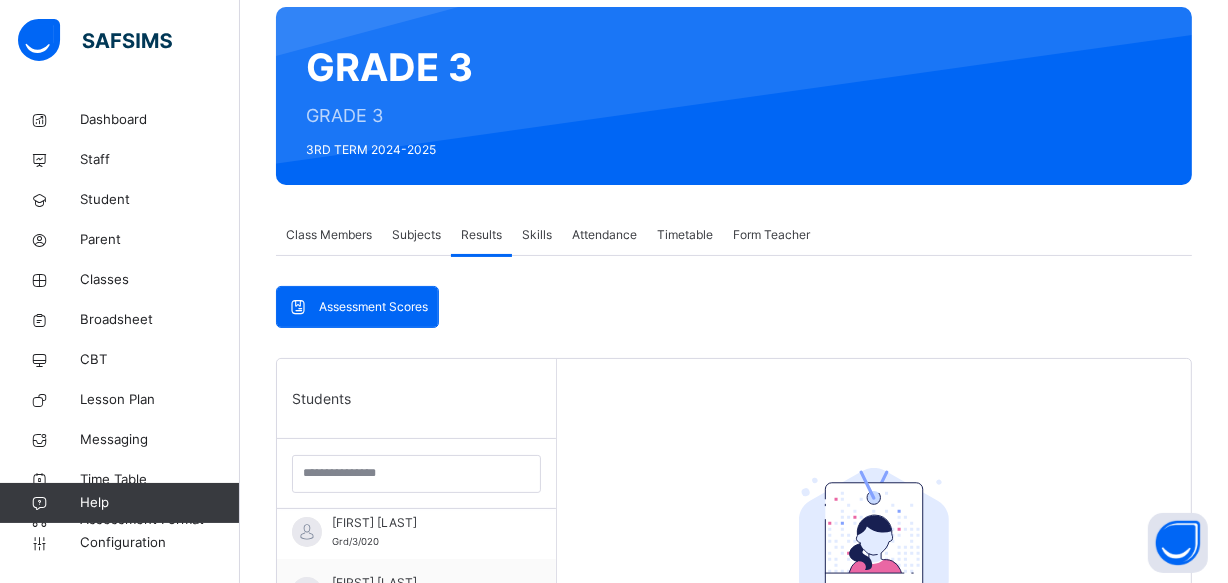 click on "Chisom  Akanwa Grd/3/020" at bounding box center [421, 532] 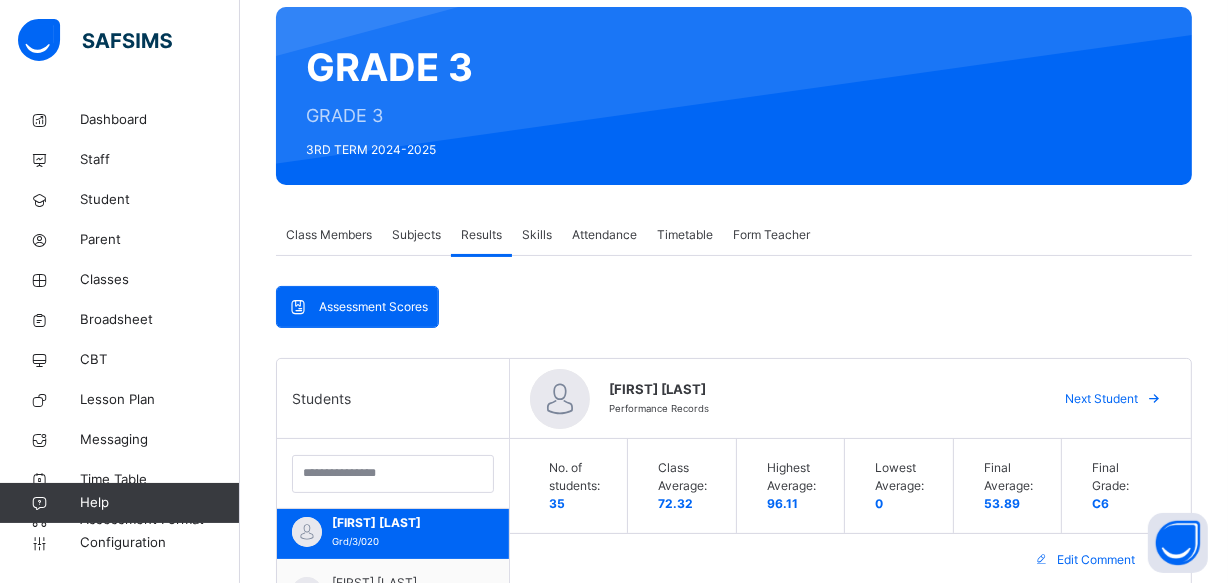 click on "Class Average:   72.32" at bounding box center (687, 486) 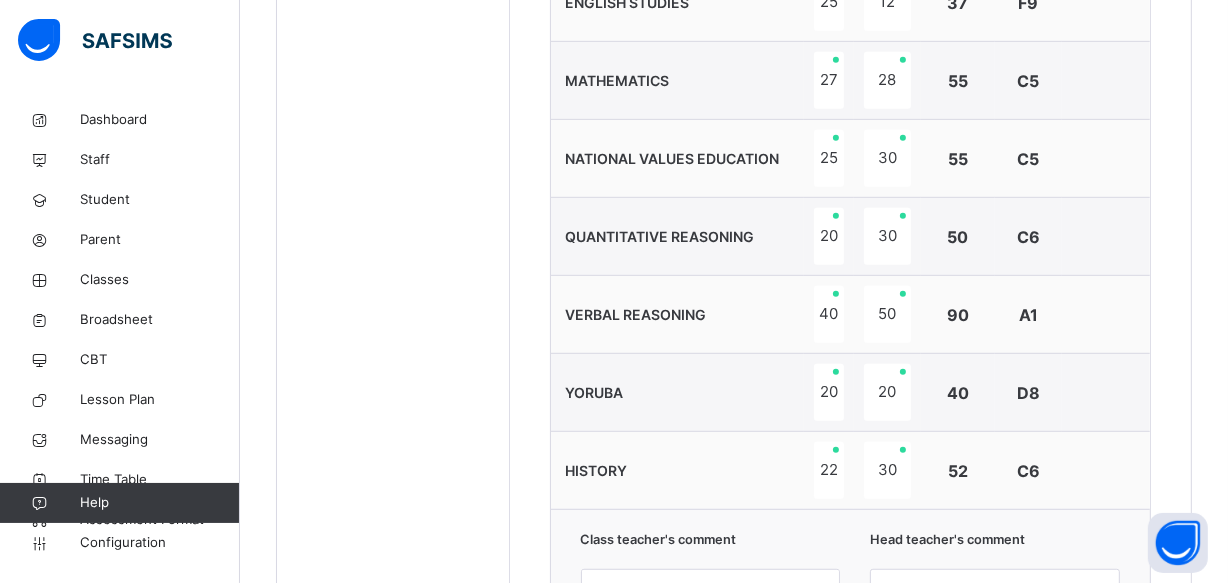 scroll, scrollTop: 1103, scrollLeft: 0, axis: vertical 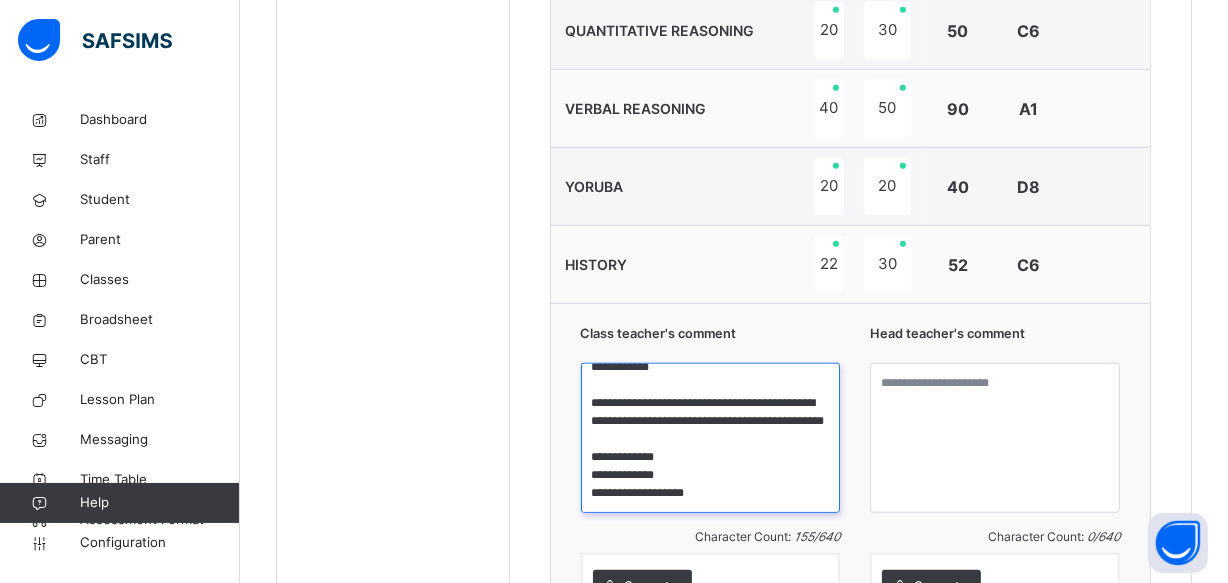 click on "**********" at bounding box center (711, 438) 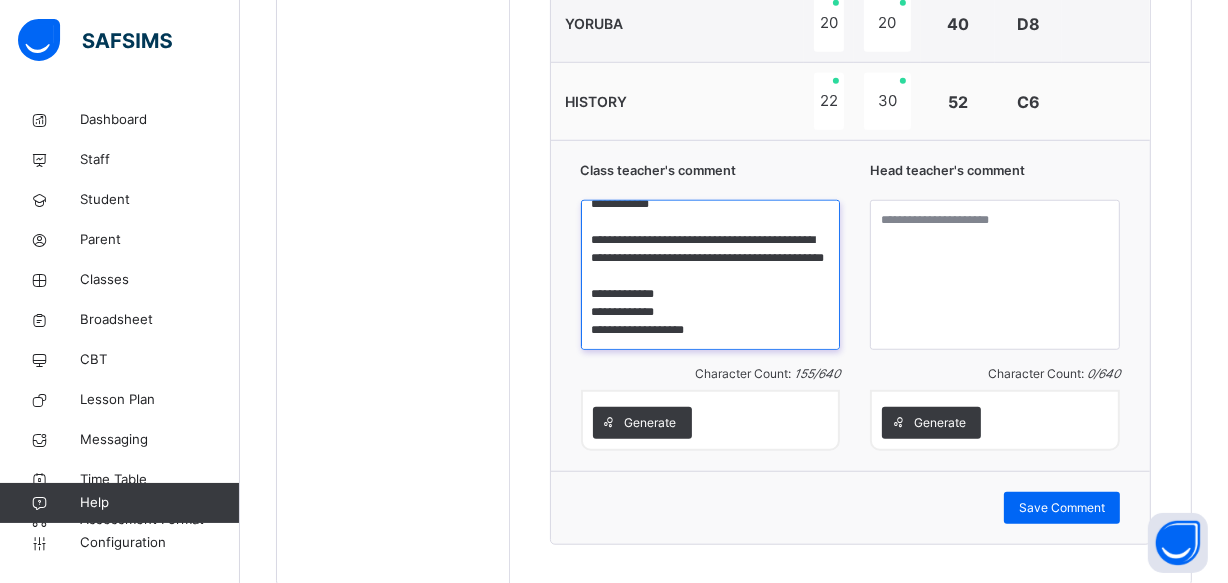 scroll, scrollTop: 1459, scrollLeft: 0, axis: vertical 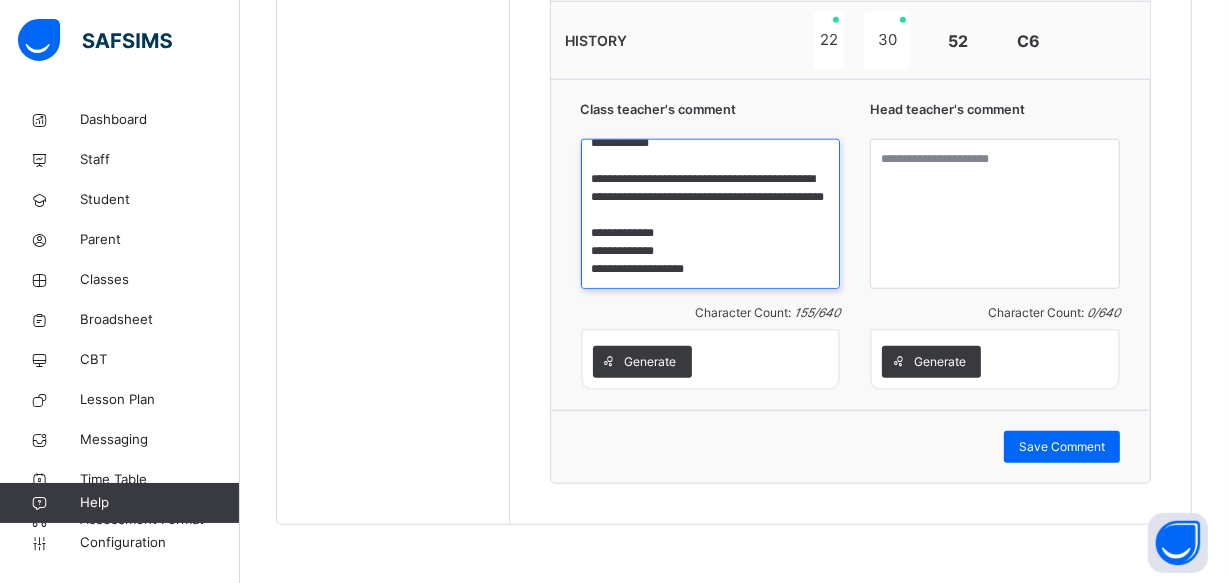 drag, startPoint x: 593, startPoint y: 455, endPoint x: 597, endPoint y: 593, distance: 138.05795 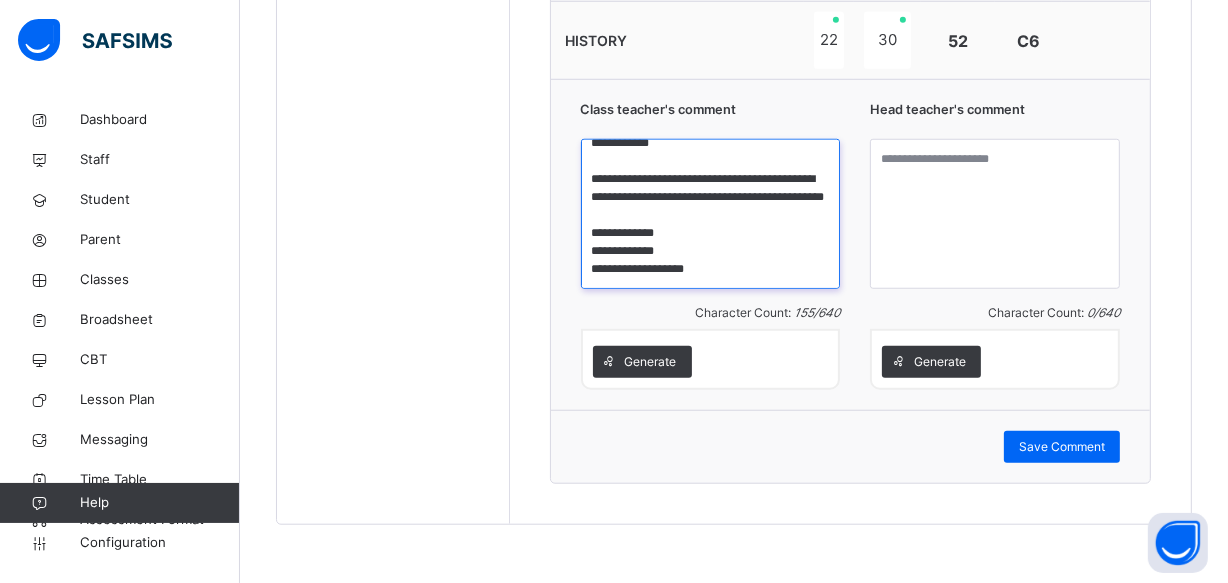 click on "**********" at bounding box center (711, 214) 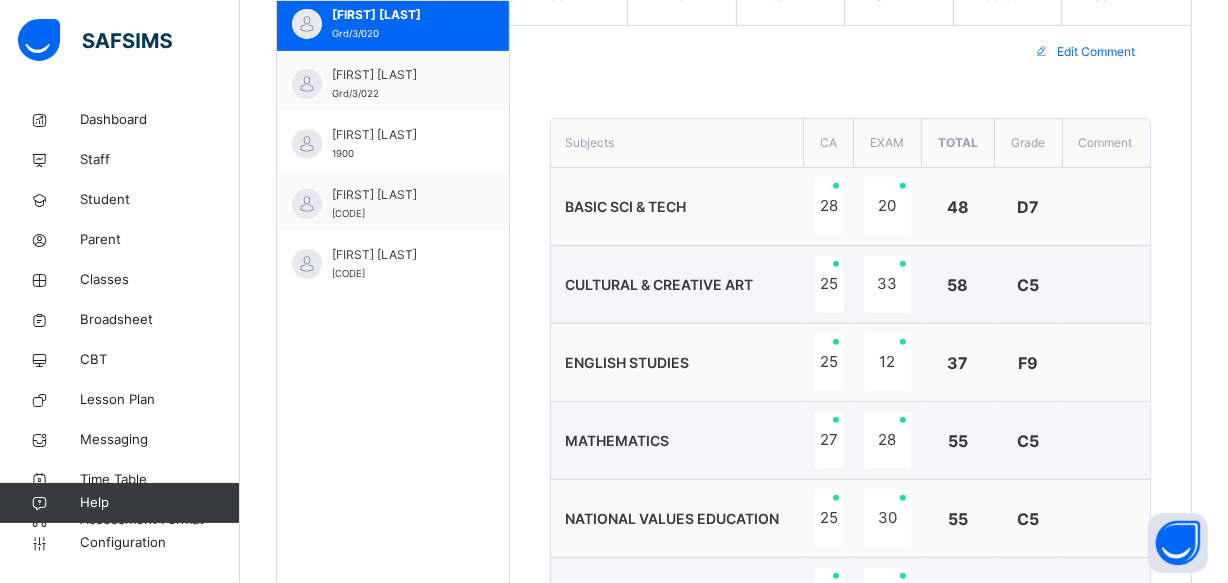 scroll, scrollTop: 602, scrollLeft: 0, axis: vertical 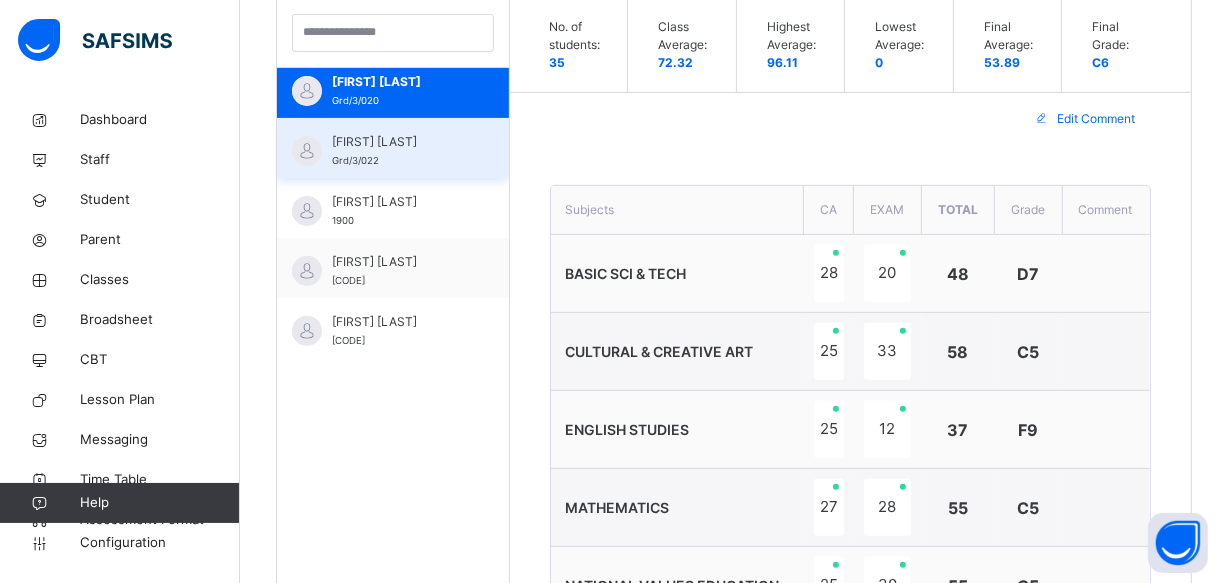 click on "Chiziterem  Echem Grd/3/022" at bounding box center (393, 148) 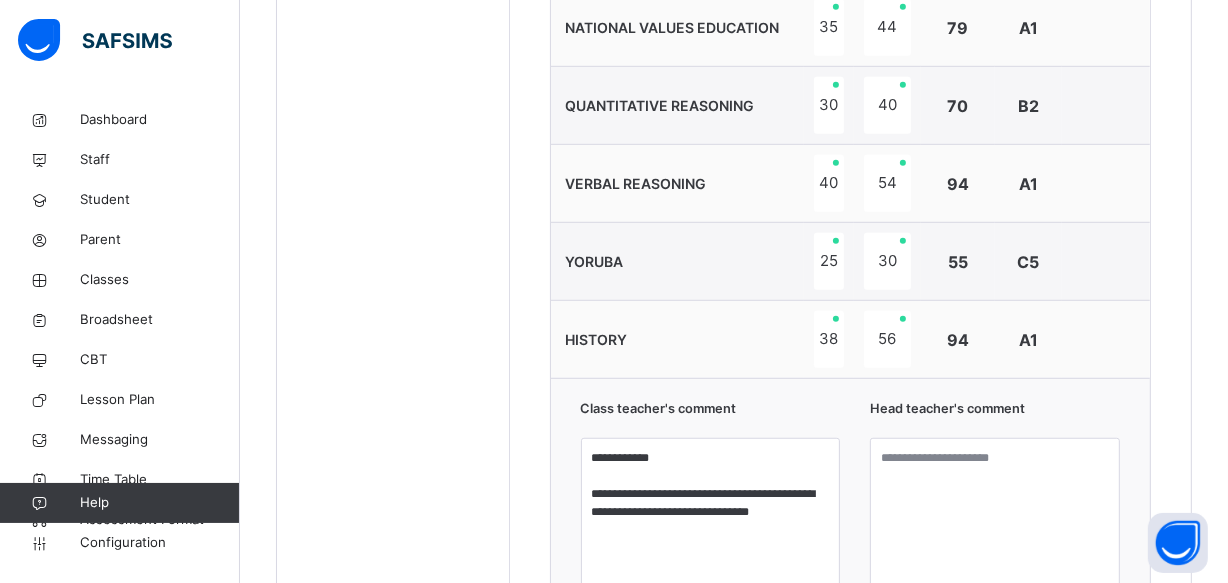 scroll, scrollTop: 1284, scrollLeft: 0, axis: vertical 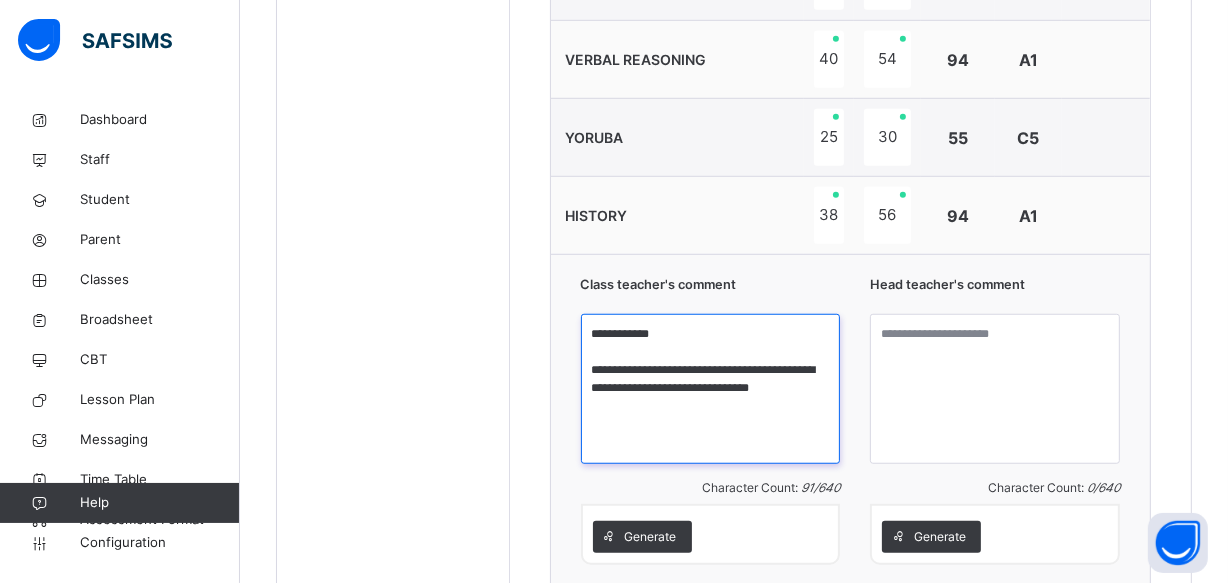 click on "**********" at bounding box center (711, 389) 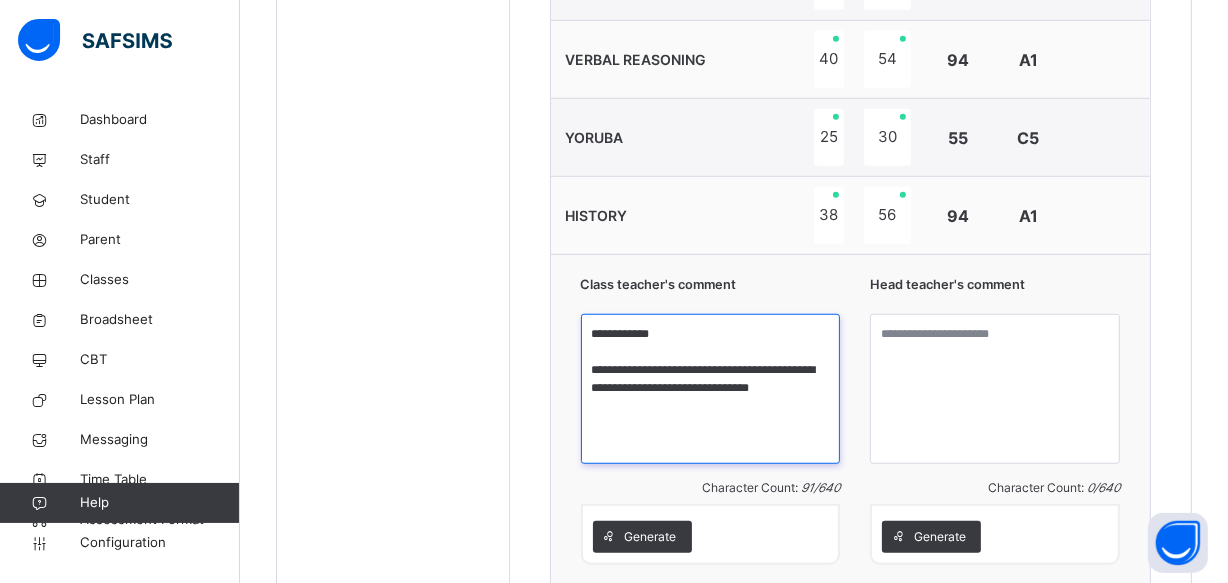 click on "**********" at bounding box center [711, 389] 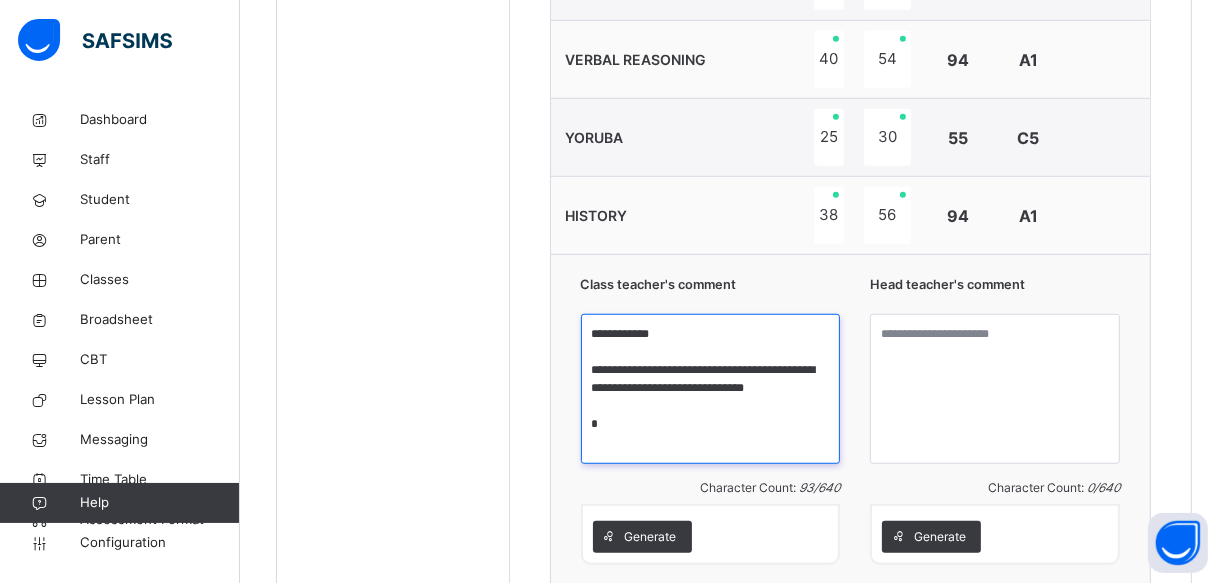 paste on "**********" 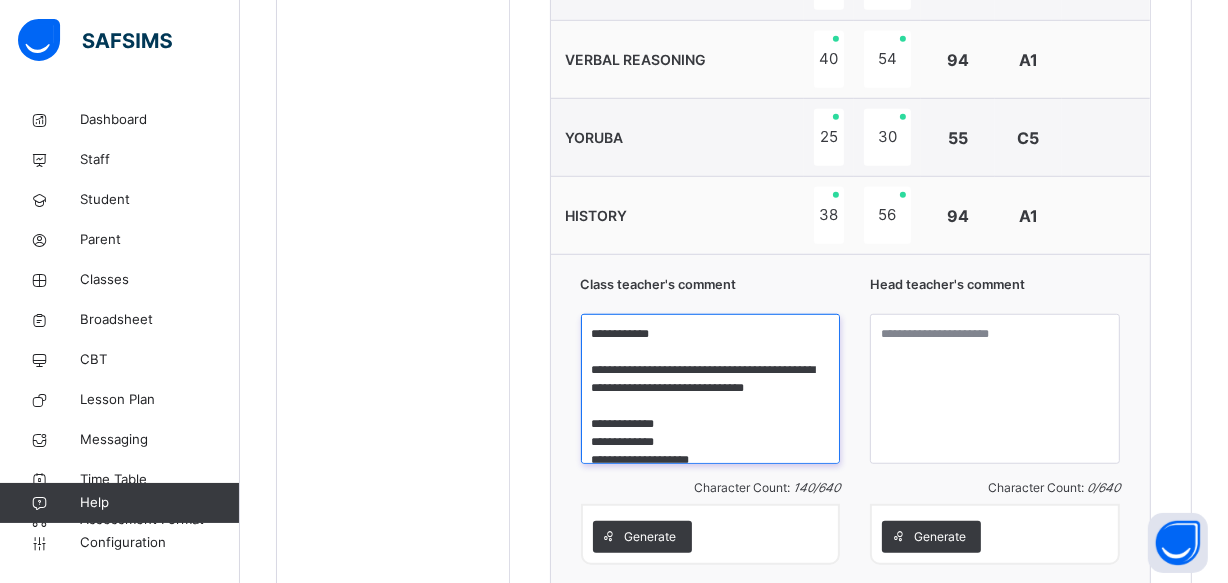 scroll, scrollTop: 21, scrollLeft: 0, axis: vertical 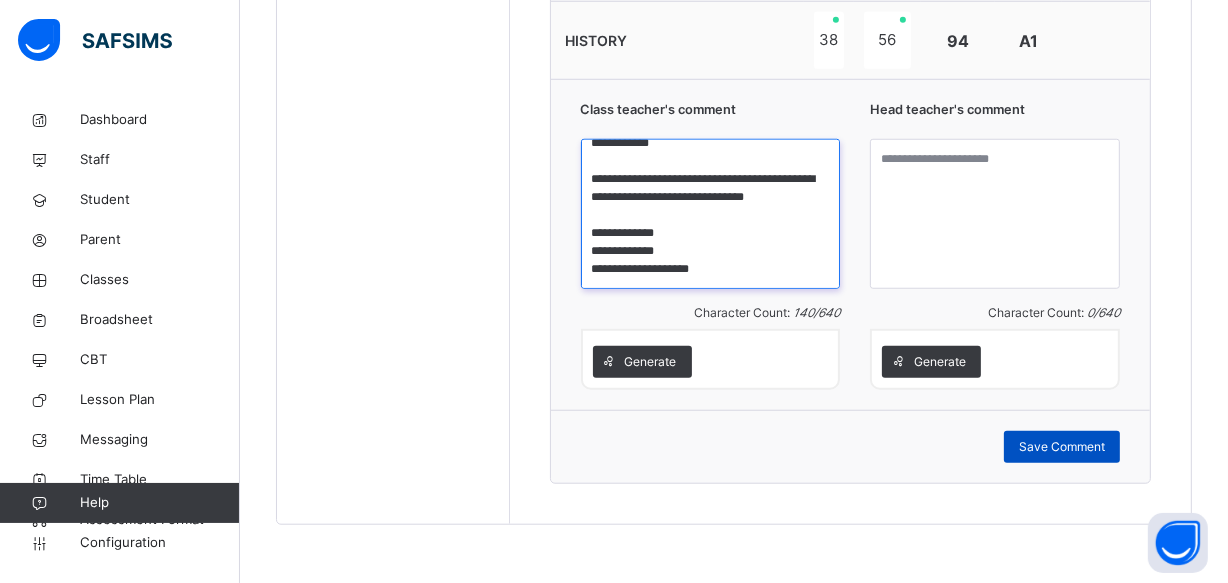 type on "**********" 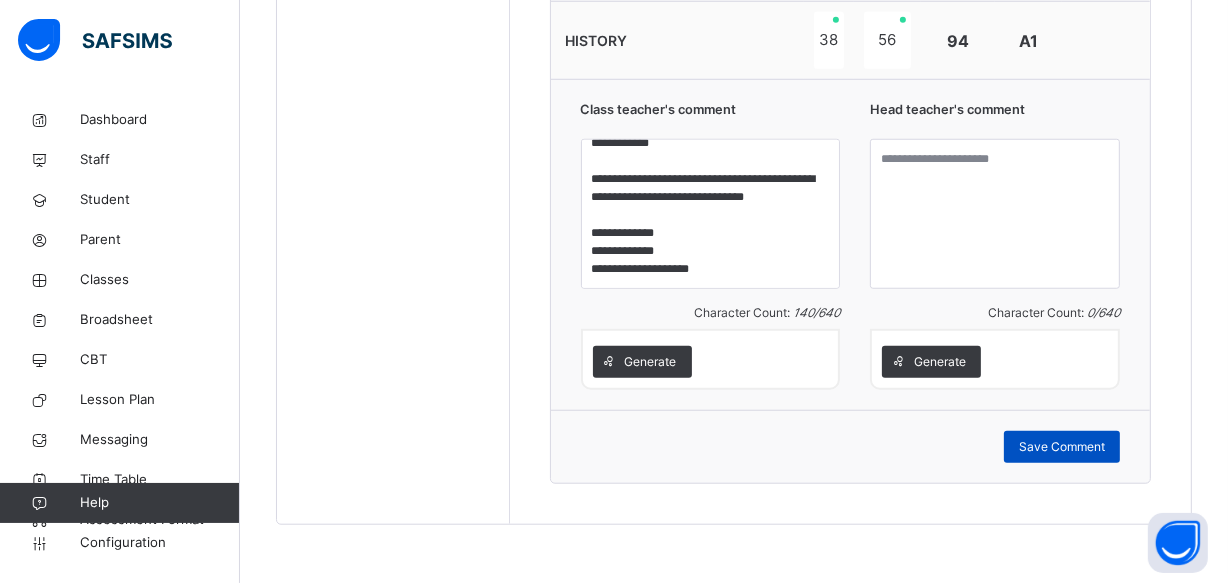 click on "Save Comment" at bounding box center (1062, 447) 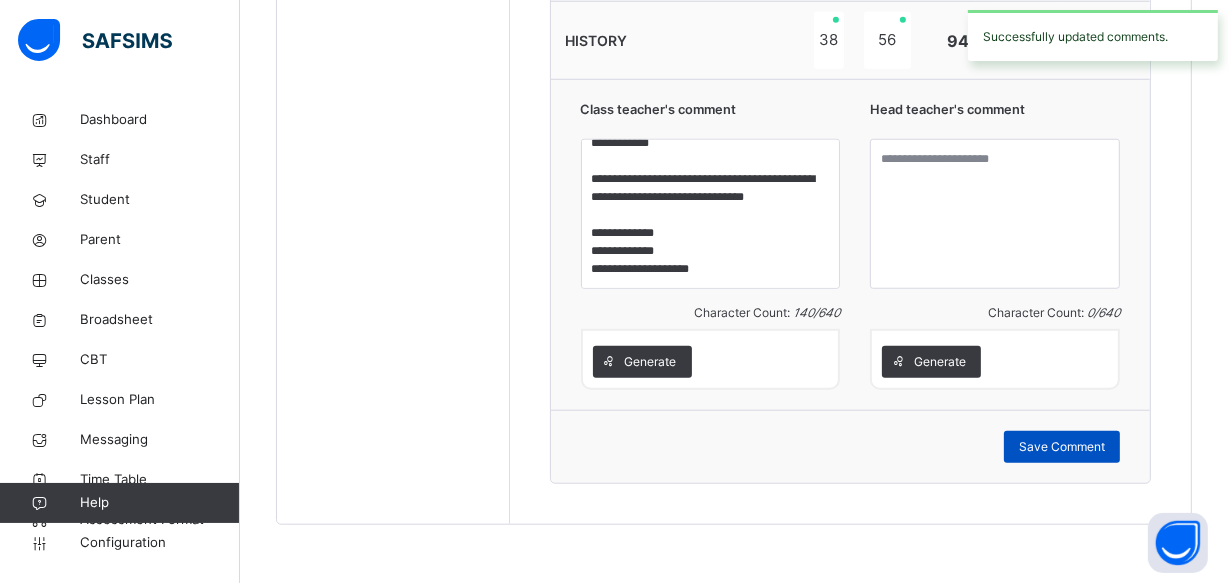 click on "Save Comment" at bounding box center [1062, 447] 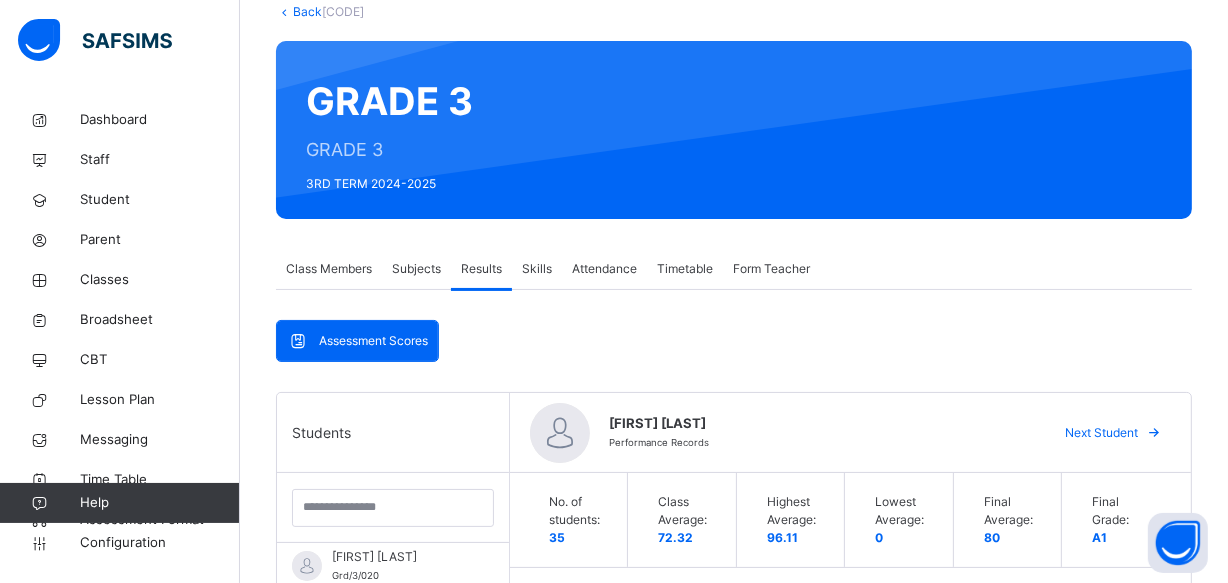 click on "Class Members Subjects Results Skills Attendance Timetable Form Teacher" at bounding box center [734, 269] 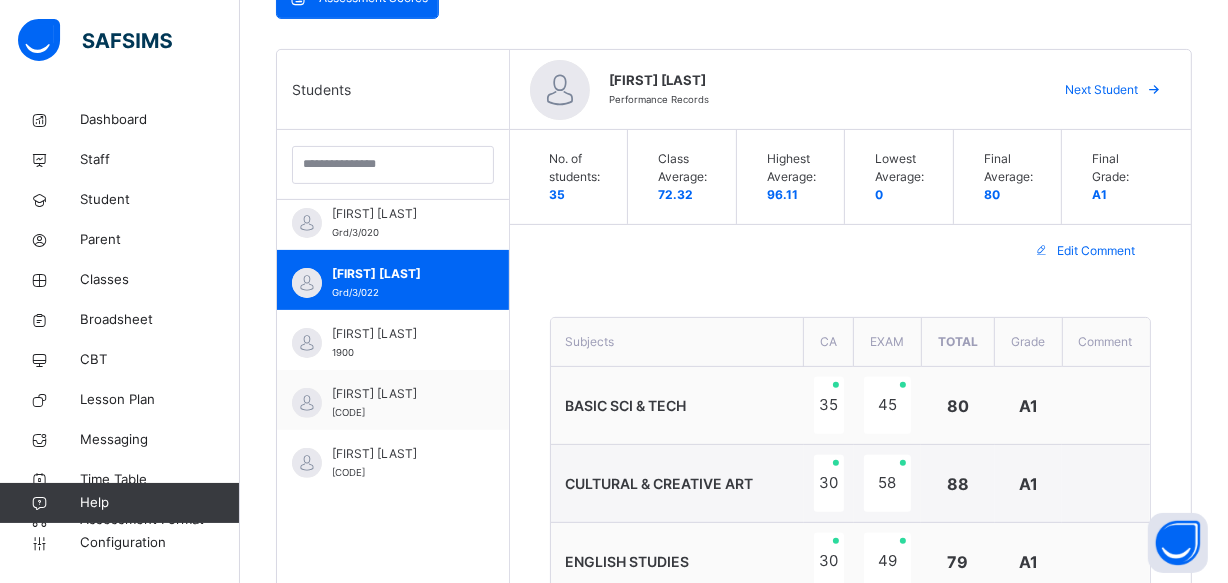 scroll, scrollTop: 474, scrollLeft: 0, axis: vertical 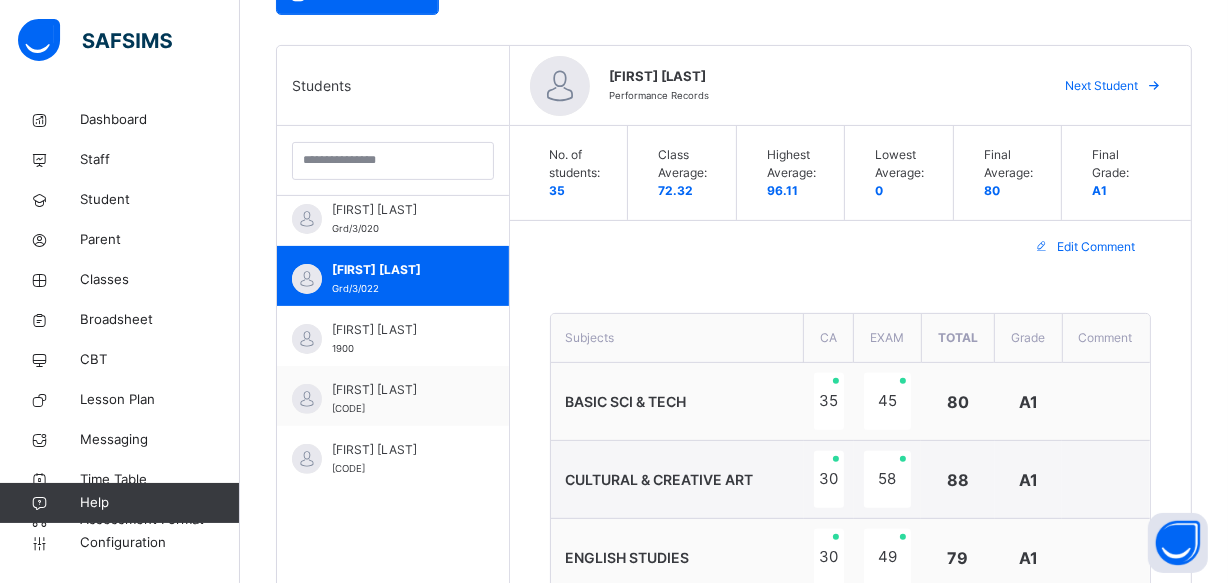 click at bounding box center [1154, 86] 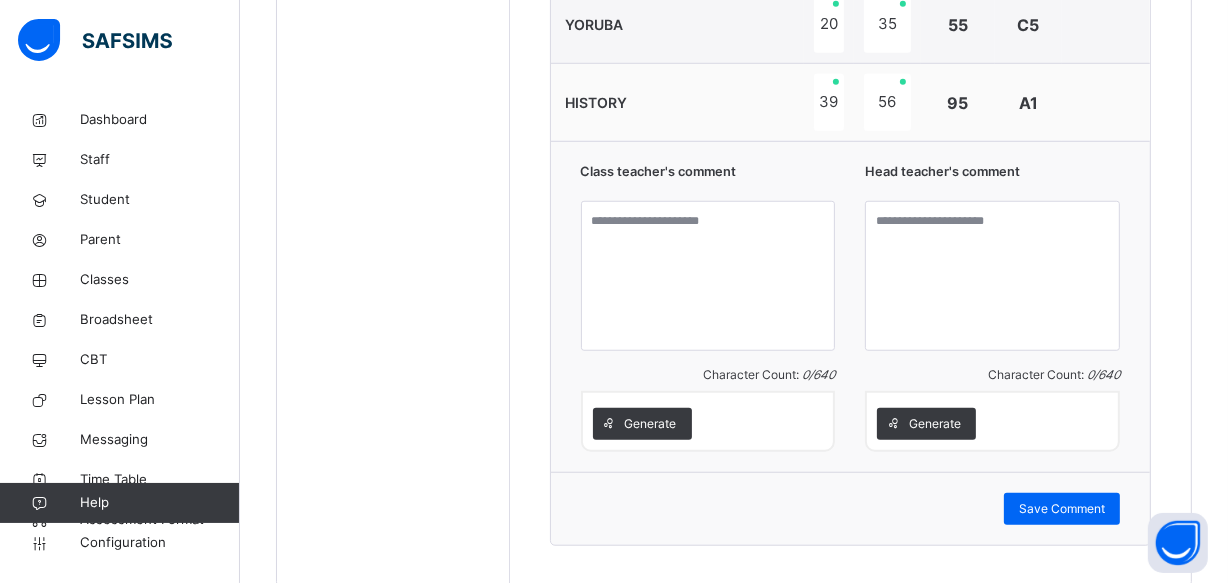 scroll, scrollTop: 1459, scrollLeft: 0, axis: vertical 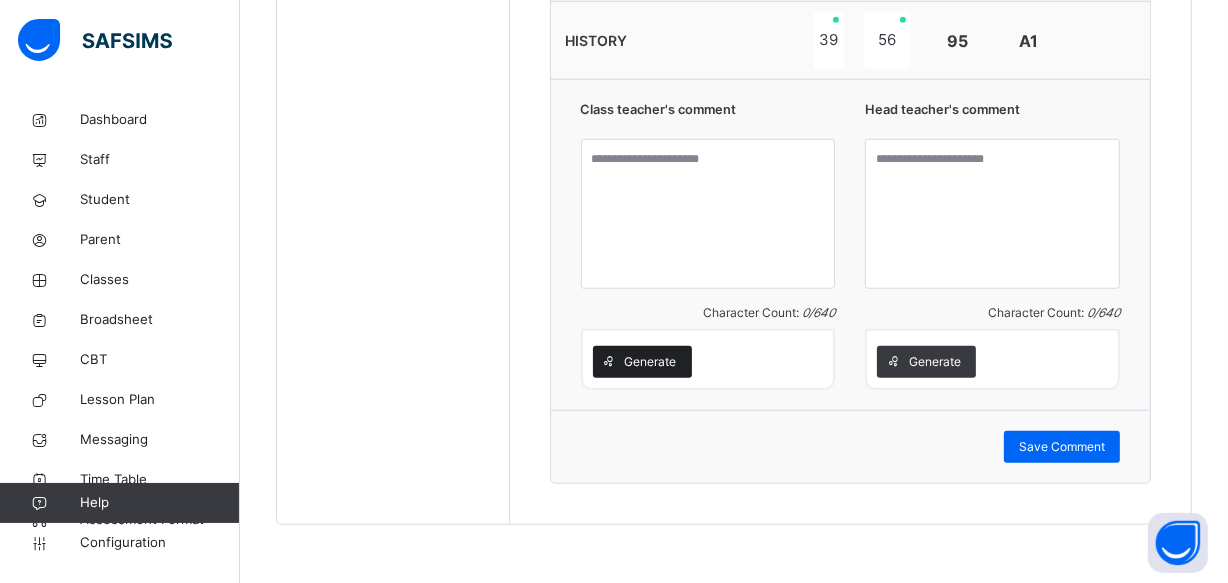 click on "Generate" at bounding box center [651, 362] 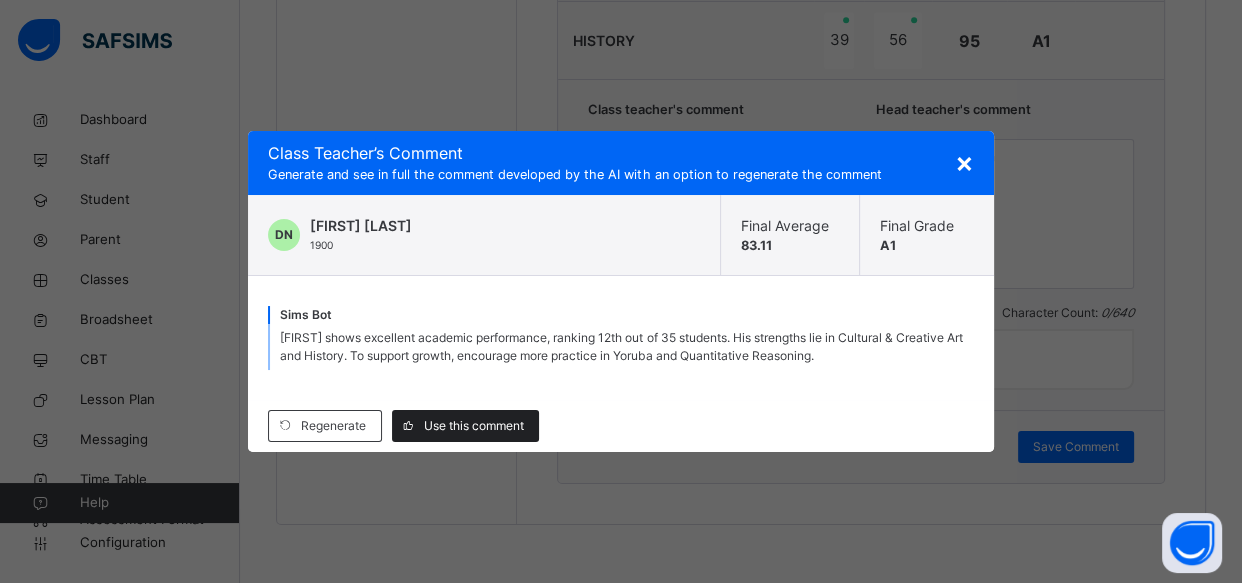 click on "Use this comment" at bounding box center (465, 426) 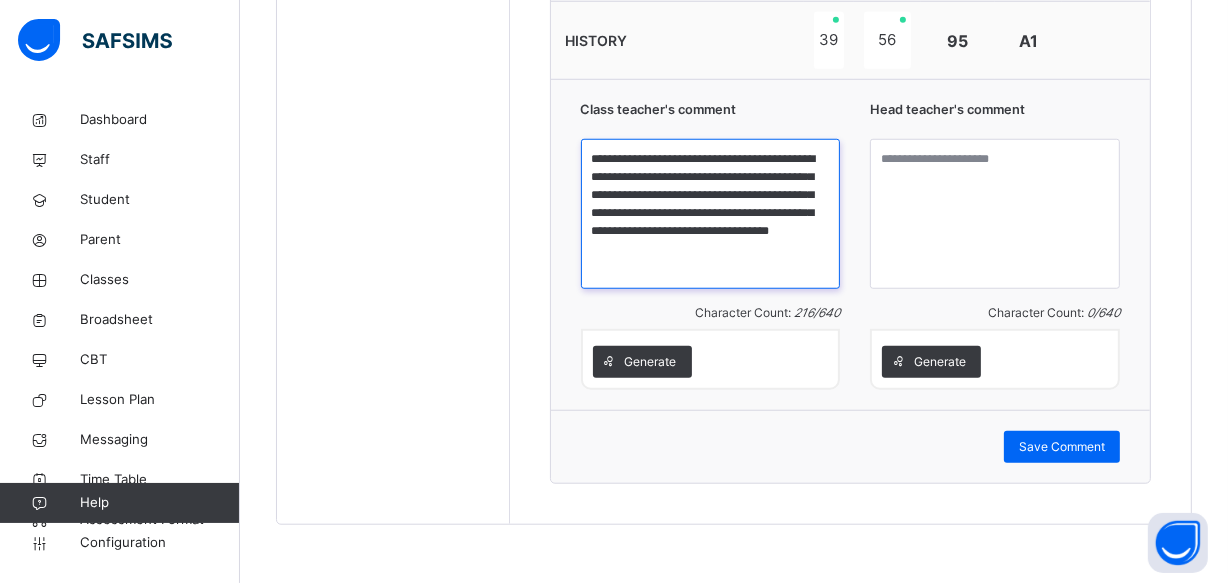 click on "**********" at bounding box center (711, 214) 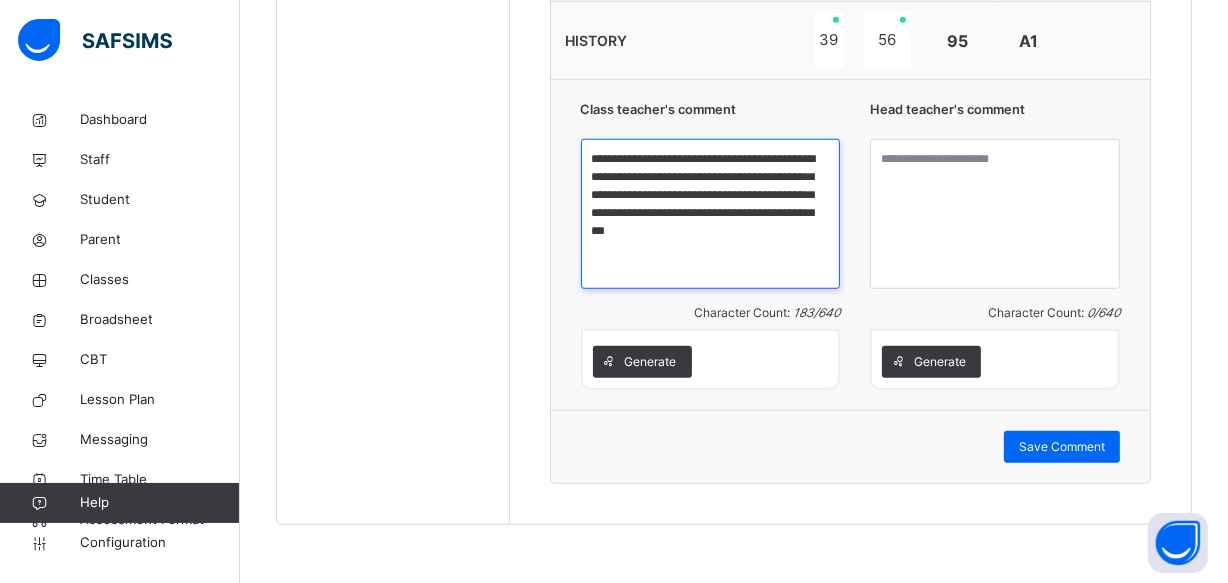 click on "**********" at bounding box center (711, 214) 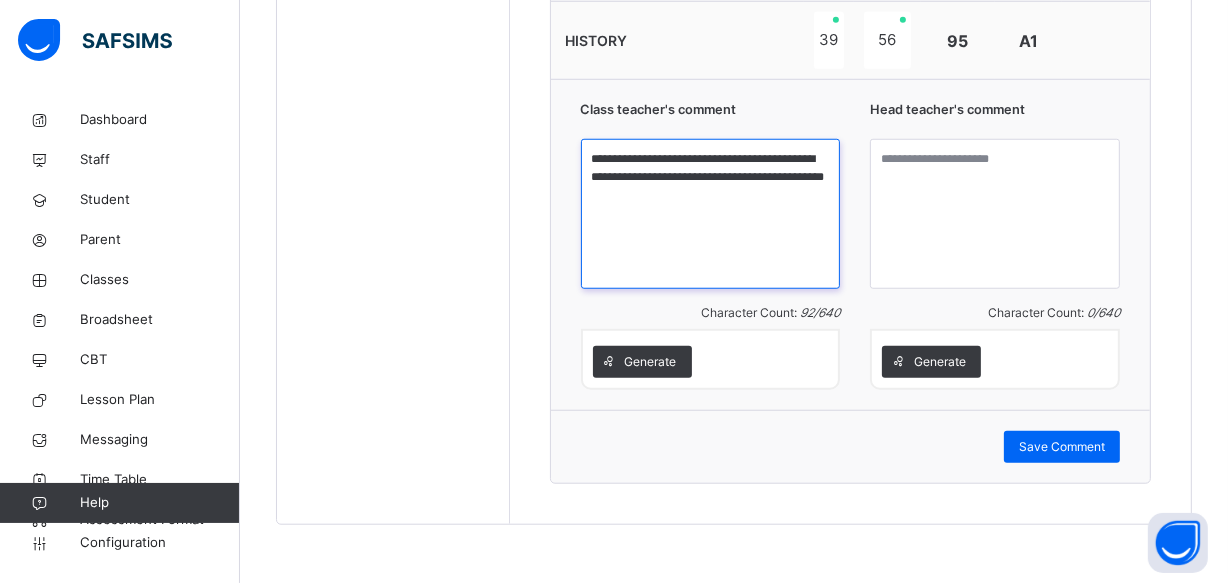 click on "**********" at bounding box center [711, 214] 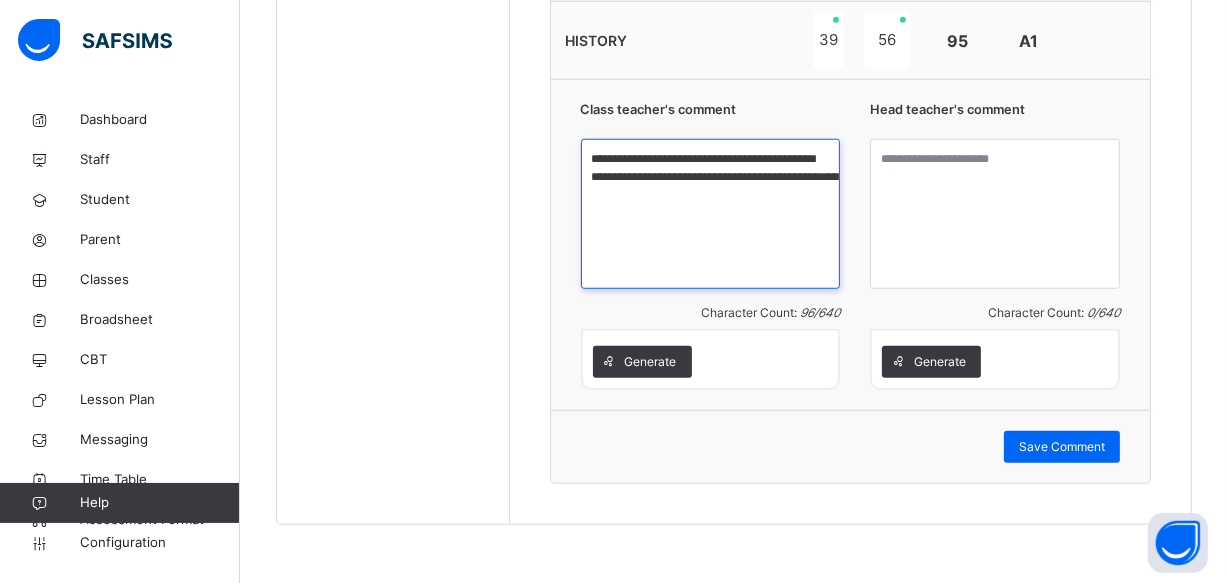 paste on "**********" 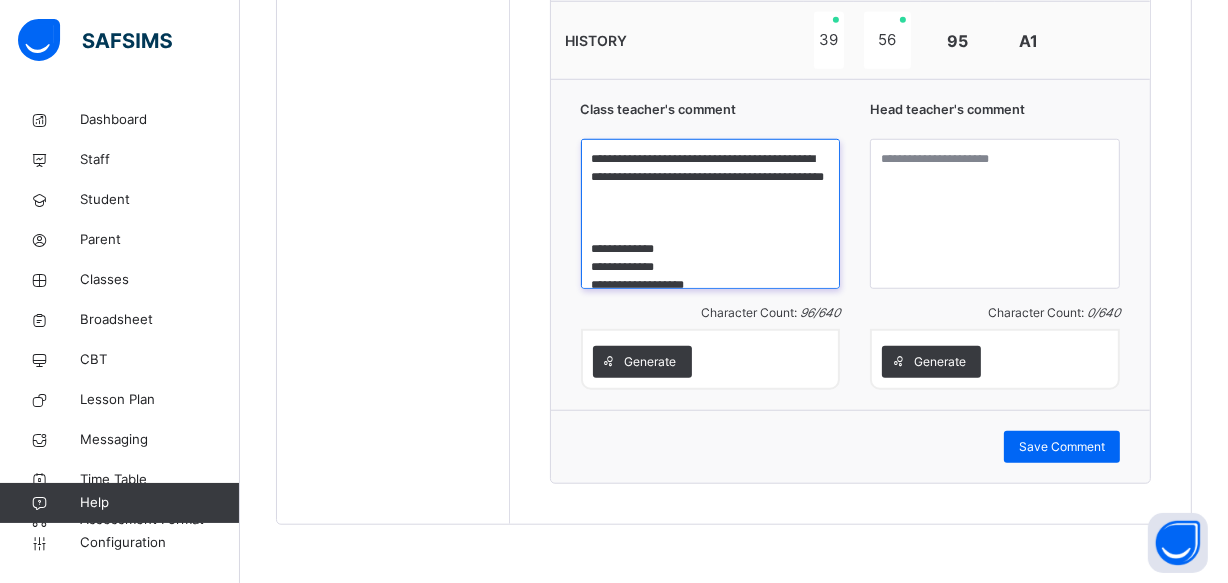 scroll, scrollTop: 21, scrollLeft: 0, axis: vertical 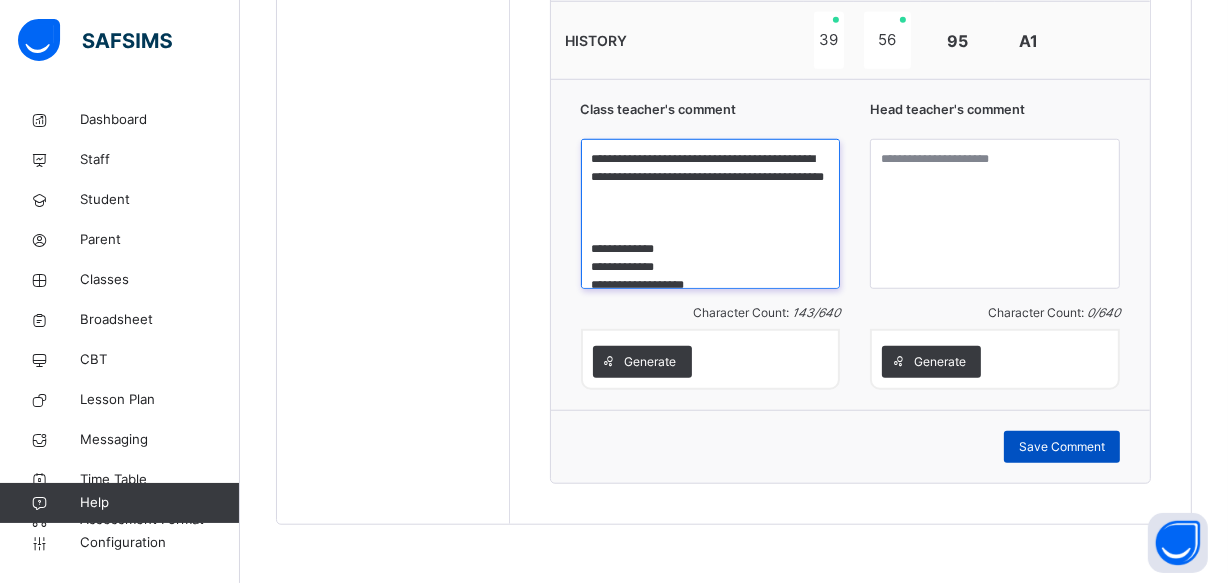 type on "**********" 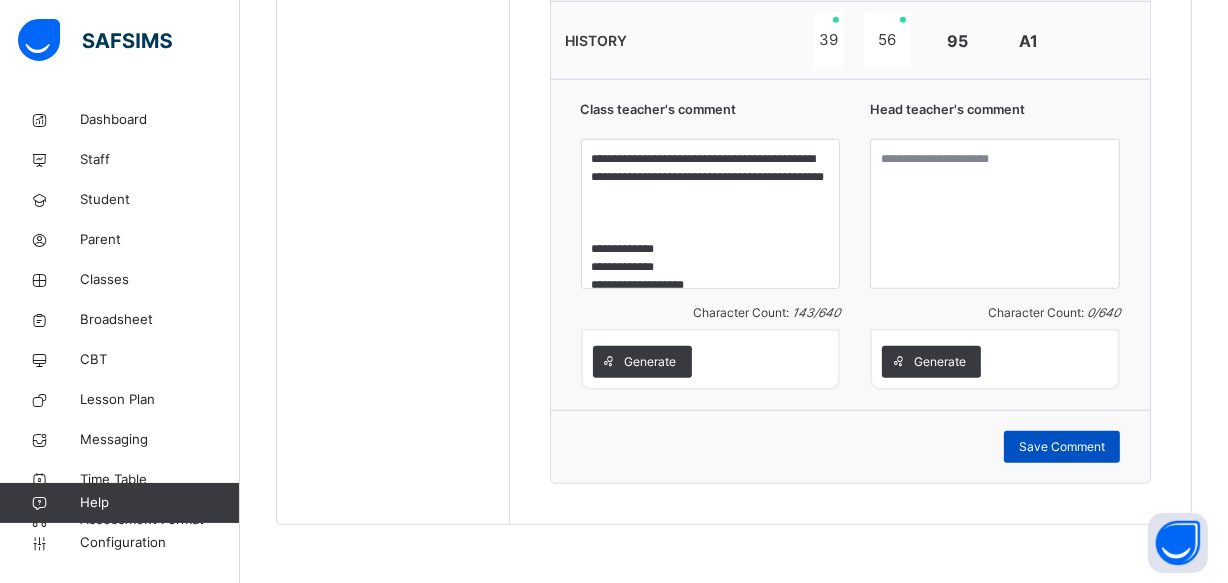 click on "Save Comment" at bounding box center [1062, 447] 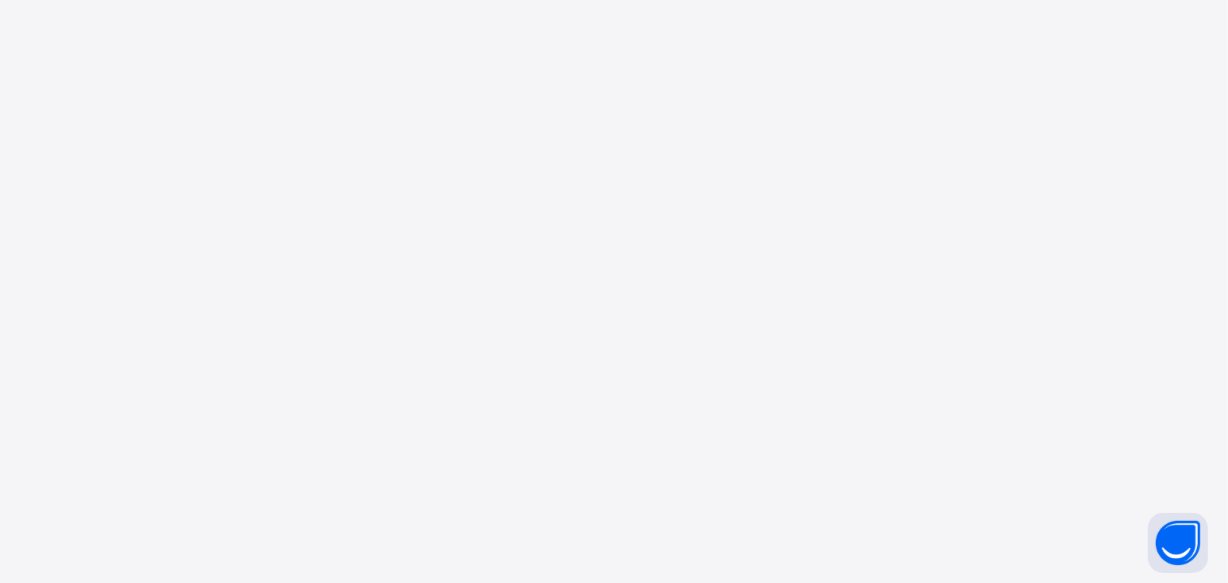 scroll, scrollTop: 0, scrollLeft: 0, axis: both 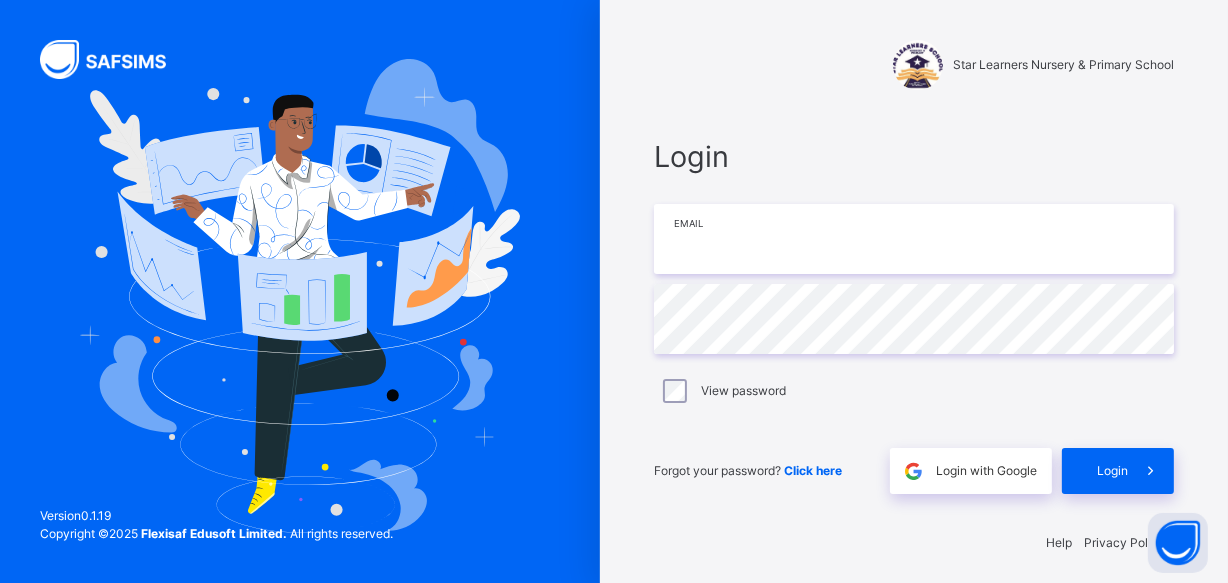 type on "**********" 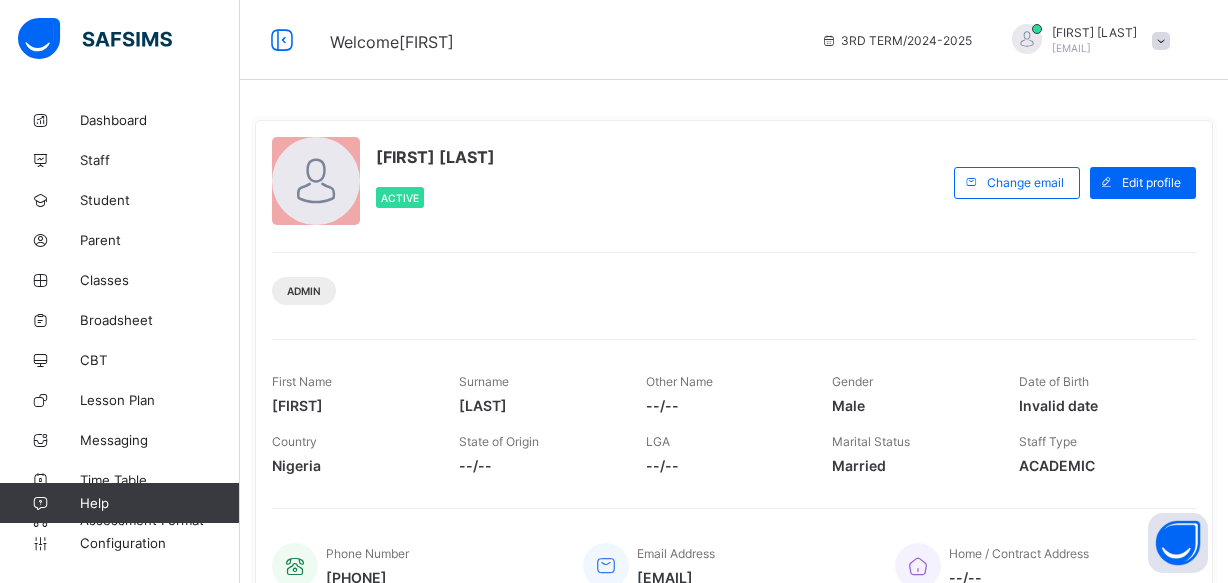 scroll, scrollTop: 0, scrollLeft: 0, axis: both 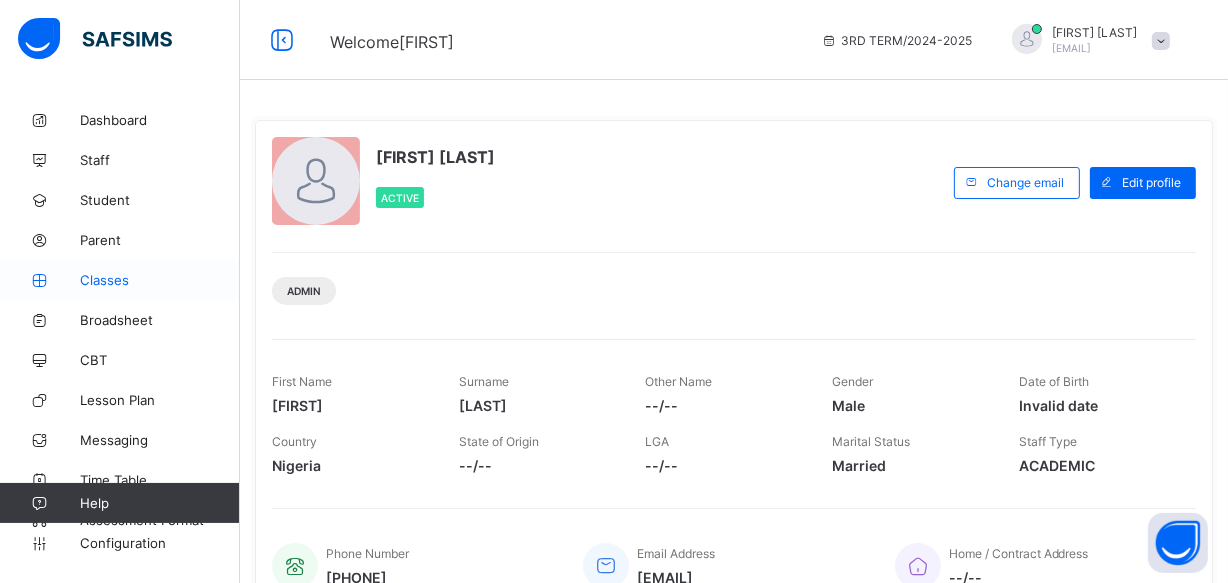 click on "Classes" at bounding box center (120, 280) 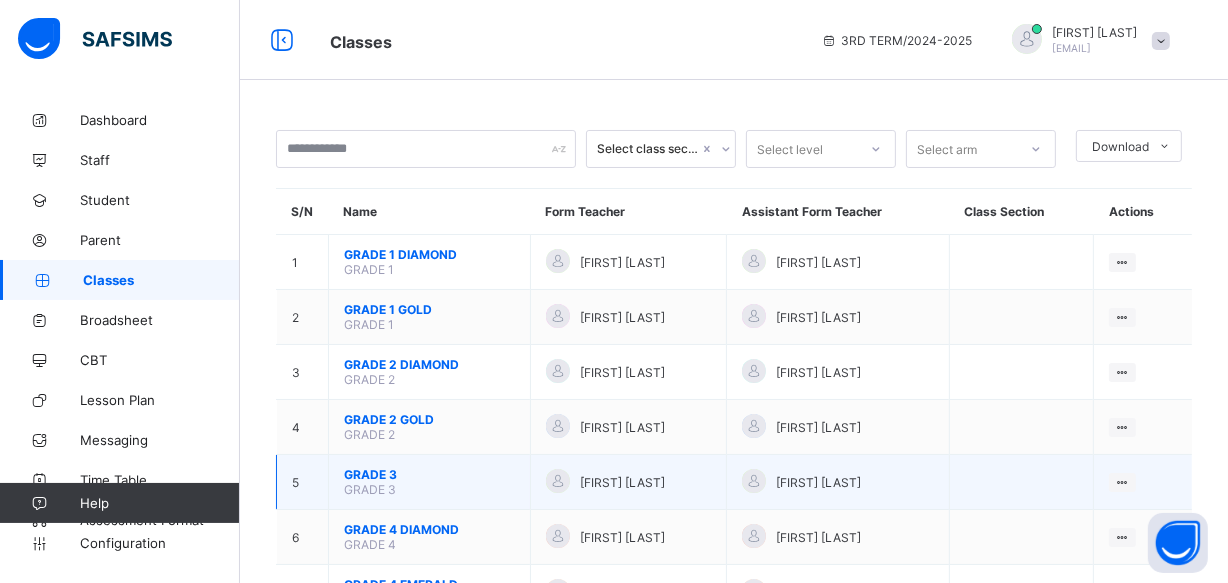 click on "GRADE 3     GRADE 3" at bounding box center (430, 482) 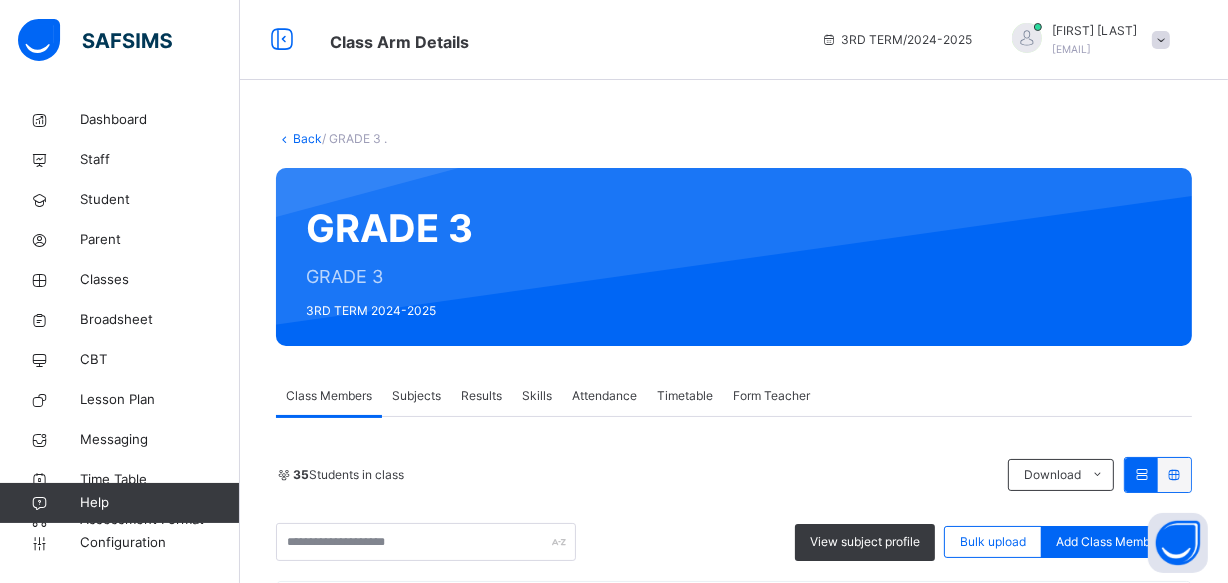 click on "Results" at bounding box center [481, 396] 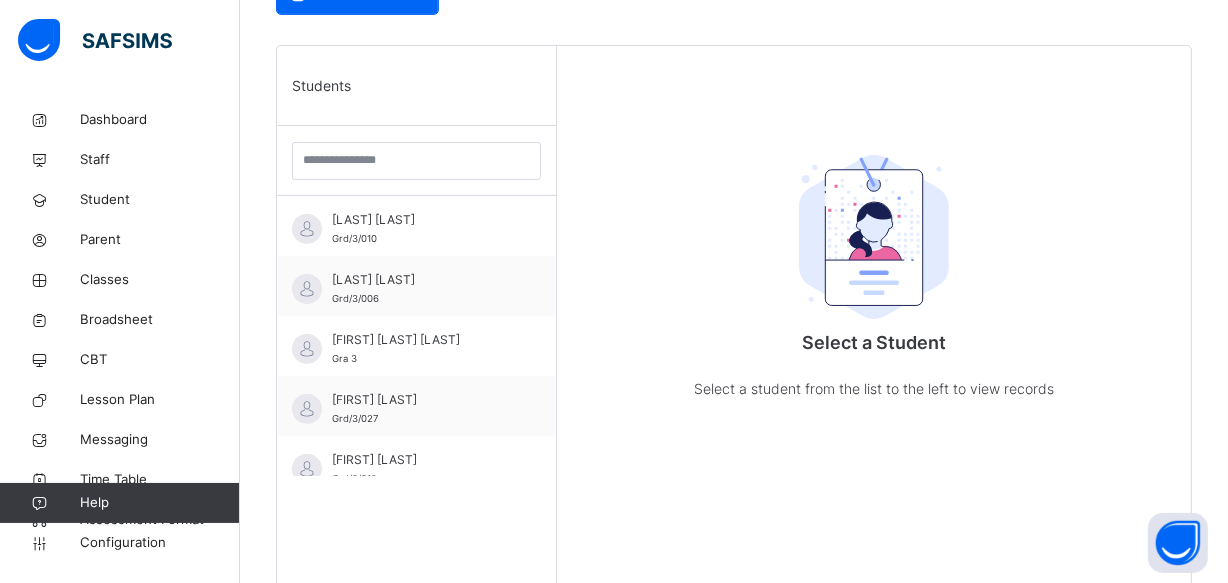 scroll, scrollTop: 484, scrollLeft: 0, axis: vertical 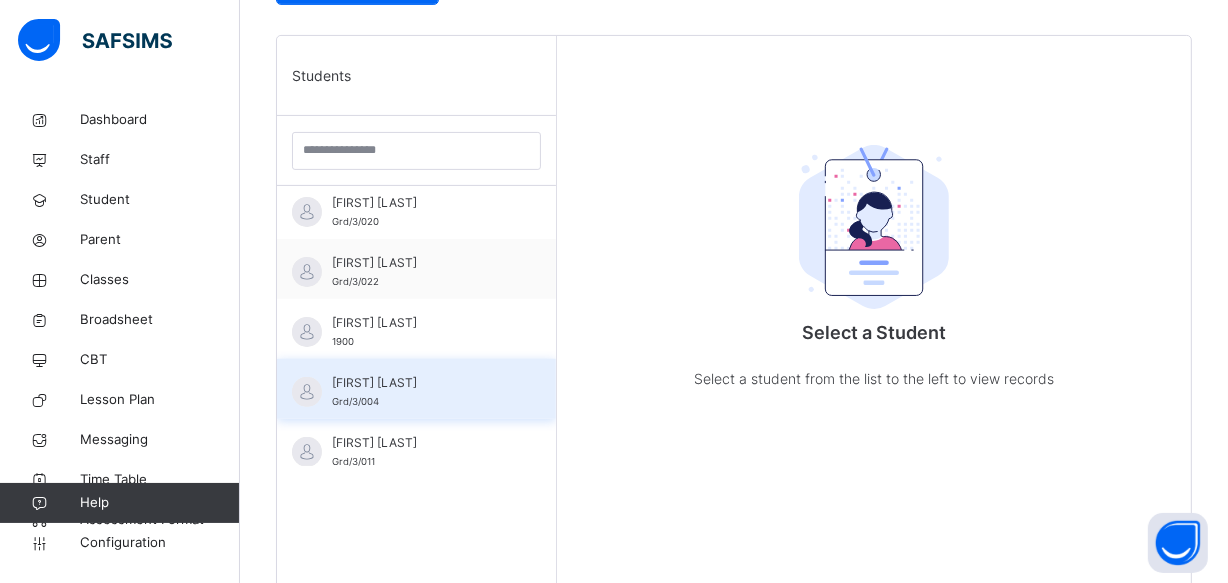 click on "[LAST]  [LAST] Grd/3/004" at bounding box center (421, 392) 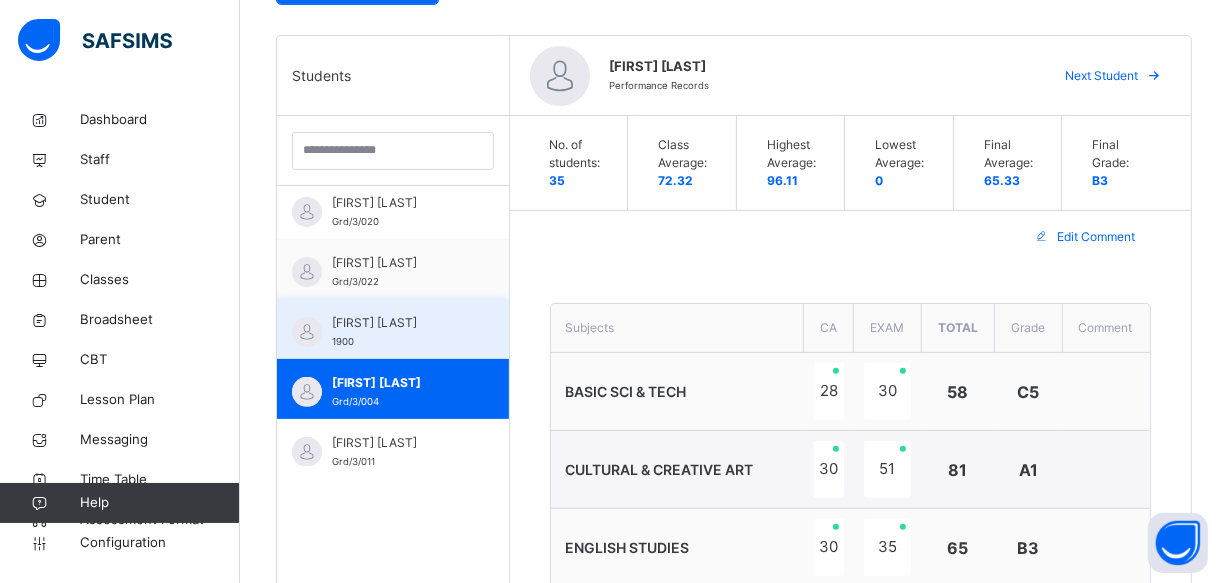 click on "[FIRST] [LAST]" at bounding box center (398, 323) 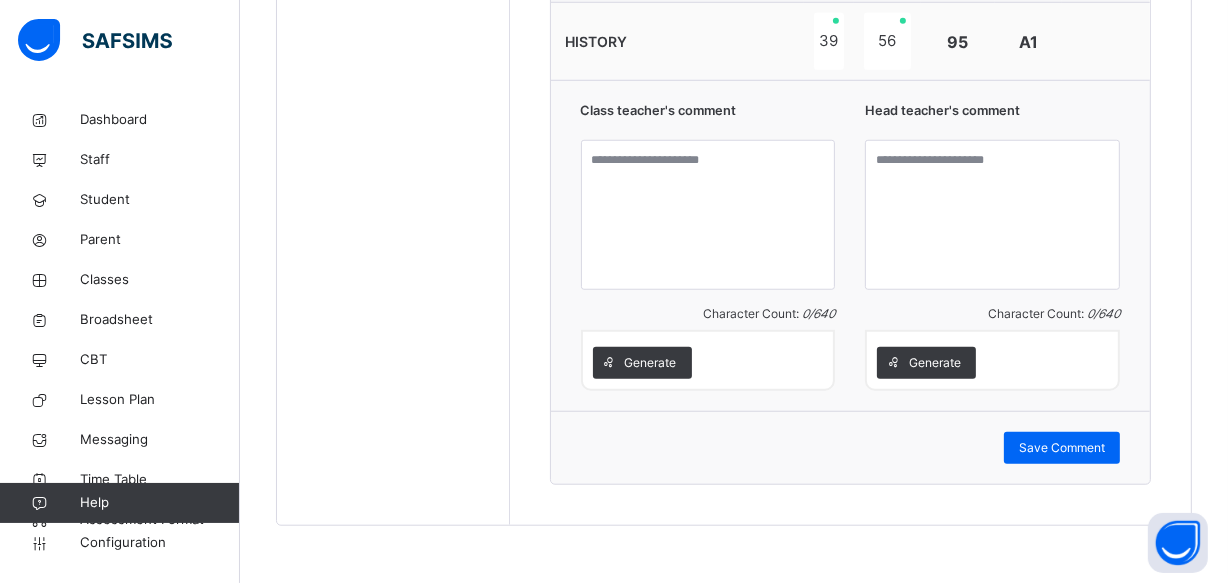 scroll, scrollTop: 1459, scrollLeft: 0, axis: vertical 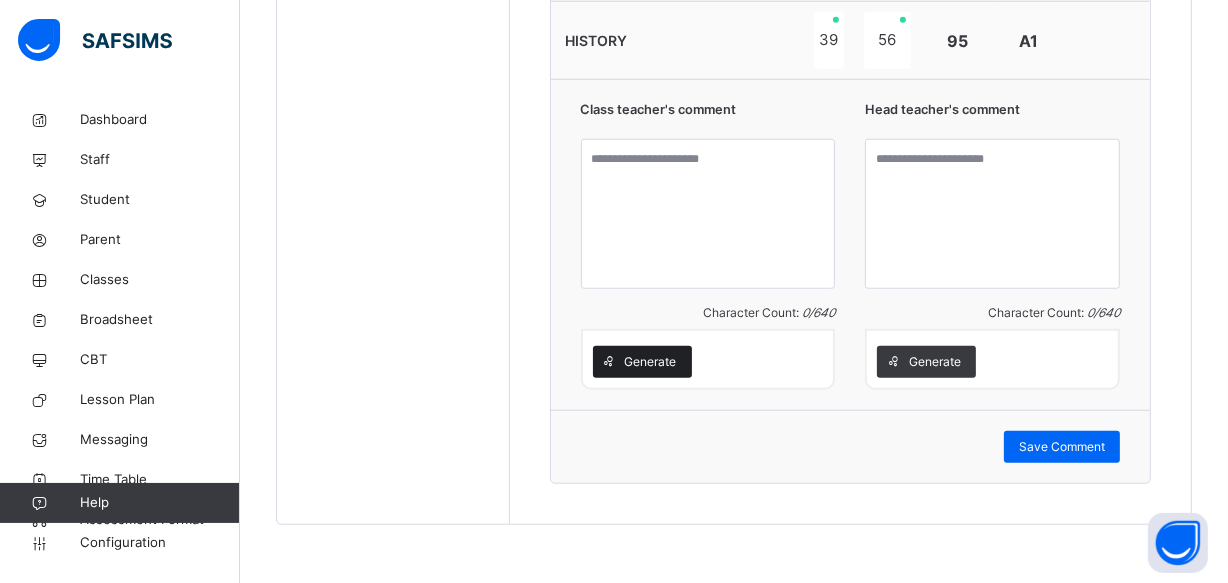 click on "Generate" at bounding box center (642, 362) 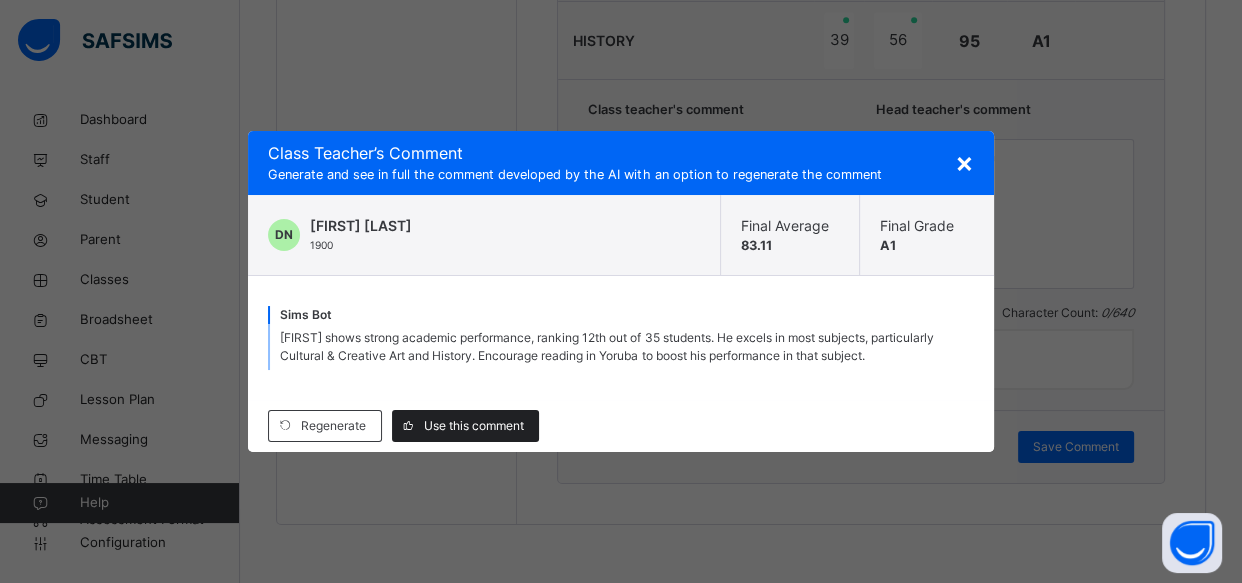 click on "Use this comment" at bounding box center (474, 426) 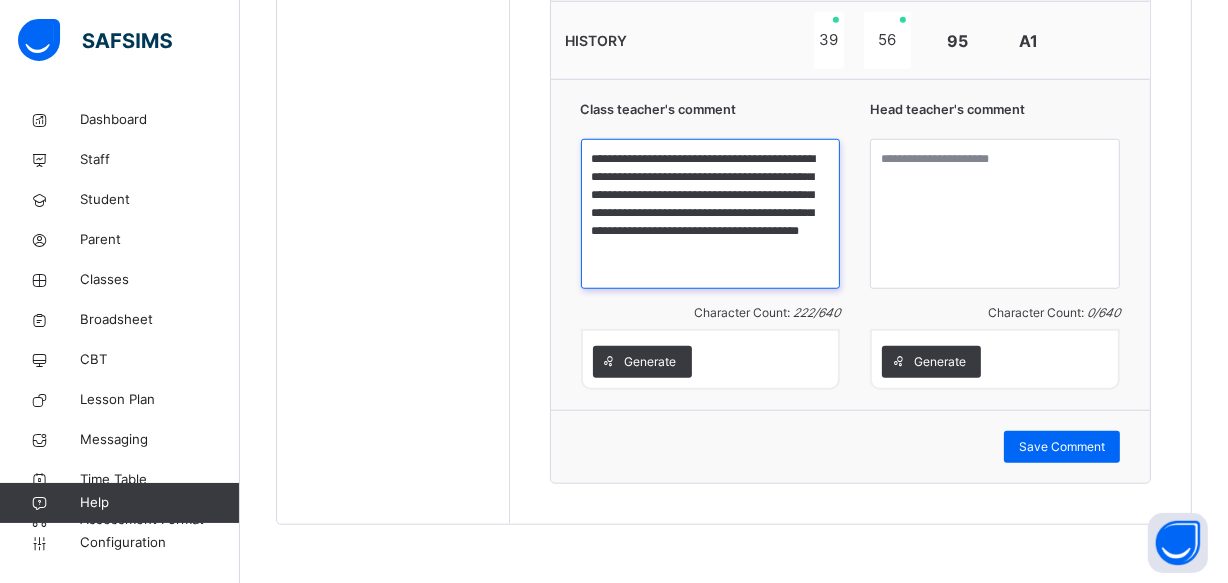 click on "**********" at bounding box center (711, 214) 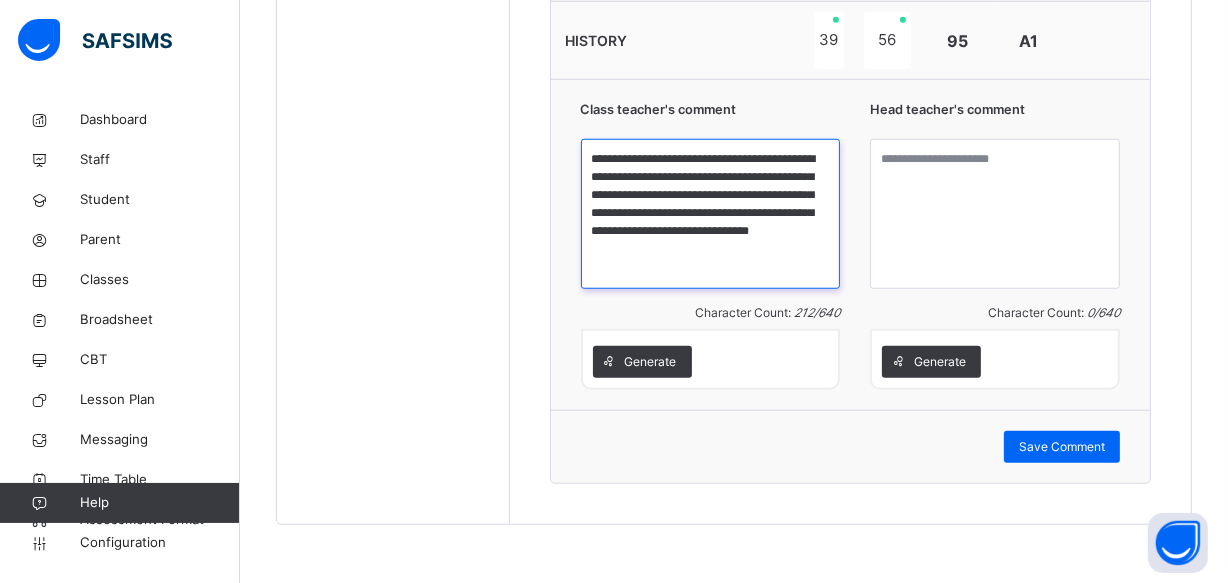 click on "**********" at bounding box center [711, 214] 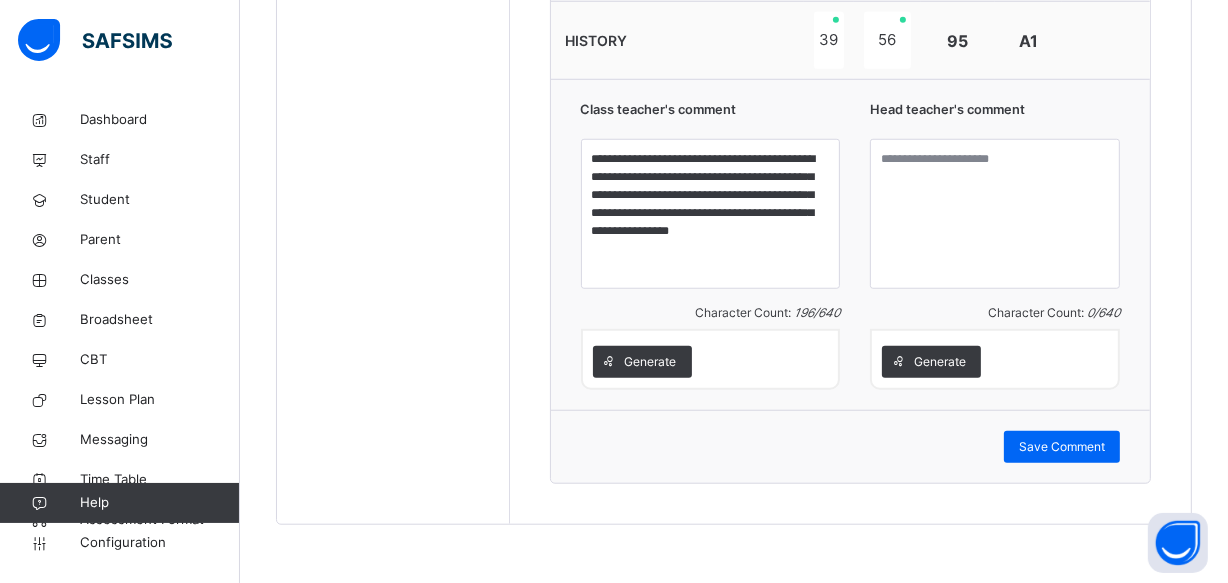click on "Back  / GRADE 3 . GRADE 3  GRADE 3 3RD TERM 2024-2025 Class Members Subjects Results Skills Attendance Timetable Form Teacher Results More Options   35  Students in class Download Pdf Report Excel Report View subject profile Bulk upload Add Class Members Star Learners Nursery & Primary School Date: 1st [MONTH] 2025, [TIME] Class Members Class:  GRADE 3 . Total no. of Students:  35 Term:  3RD TERM Session:  2024-2025 S/NO Admission No. Last Name First Name Other Name 1 Grd/3/010 [LAST] [LAST] 2 Grd/3/006 [LAST] [LAST] 3 Gra 3 MONDAY [LAST]  [LAST] 4 Grd/3/027 [LAST] [FIRST] 5 Grd/3/012 [LAST] [LAST] 6 Grd/3/023 [LAST] [LAST] 7 3470 [LAST] [FIRST] 8 Grd/3/028 [LAST] [FIRST] 9 Grd/3/009 [LAST] [LAST] 10 Grd/3/017 [LAST] [LAST] 11 Grd/3/007 [LAST] [LAST] 12 Grd/3/030 [LAST] [FIRST] 13 Grd/3/020 [LAST] [LAST] 14 Grd/3/022 [LAST] [FIRST] 15 1900 [LAST] [FIRST] 16 Grd/3/004 [LAST] [FIRST] 17 Grd/3/011 [LAST] [FIRST] 18 Grd/3/026 [LAST] [LAST] 19 Grd/3/024 [LAST] [LAST] 20 Grd/3/025 [LAST] [FIRST] 21" at bounding box center (734, -387) 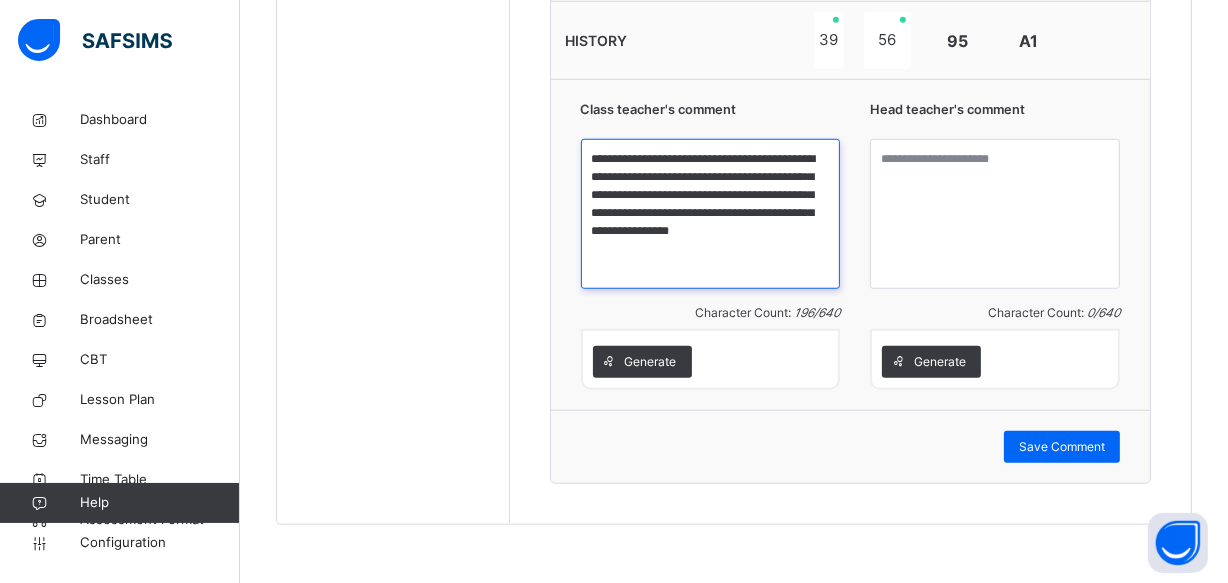 click on "**********" at bounding box center (711, 214) 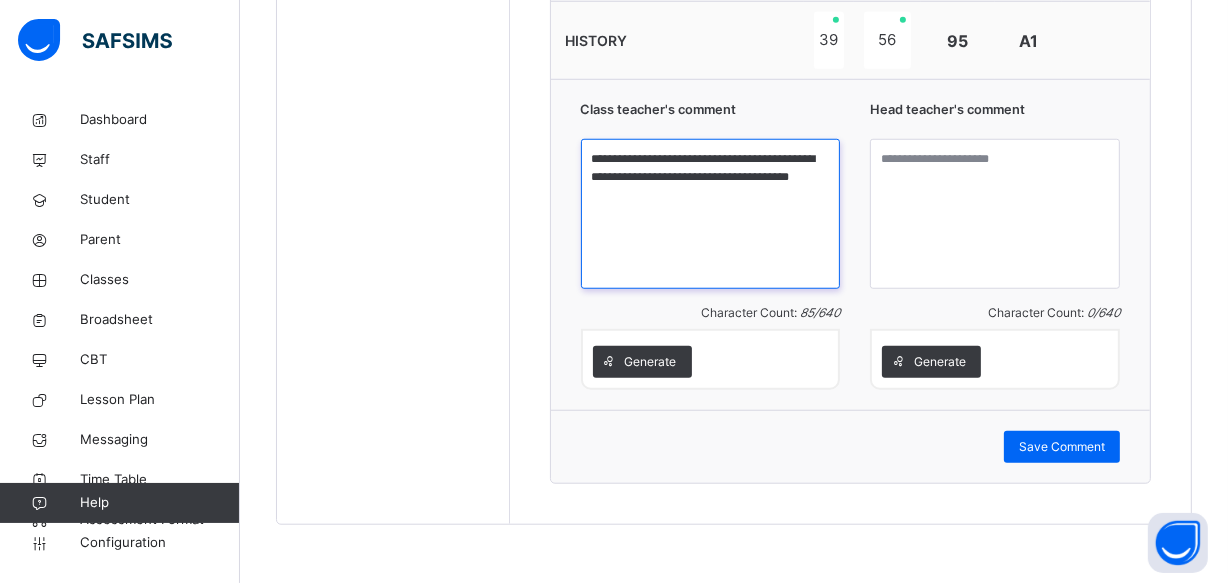click on "**********" at bounding box center (711, 214) 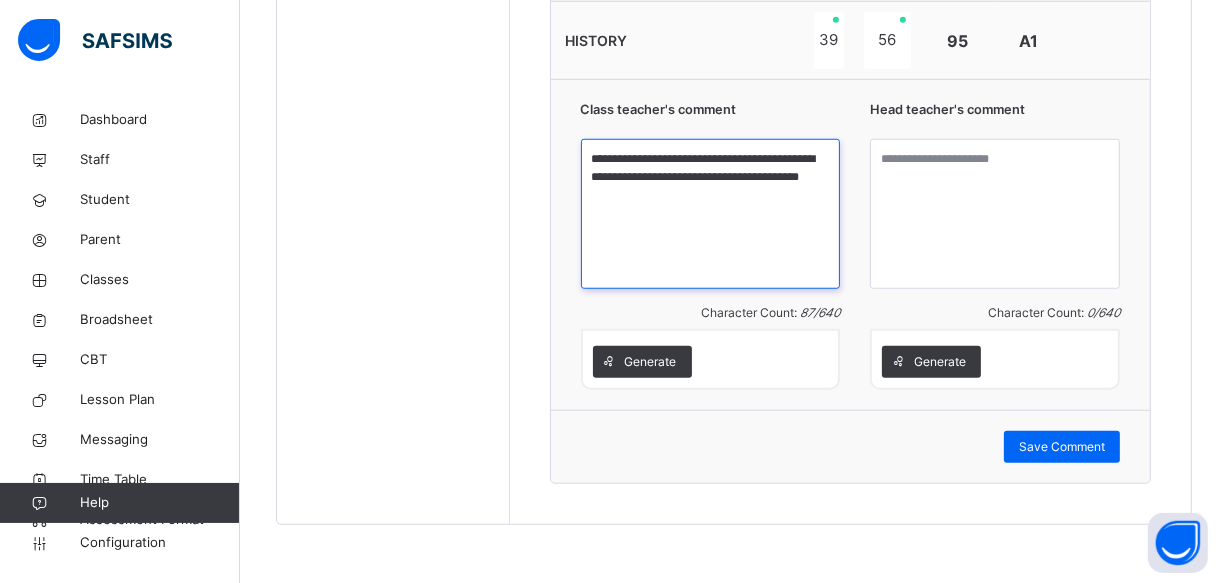 paste on "**********" 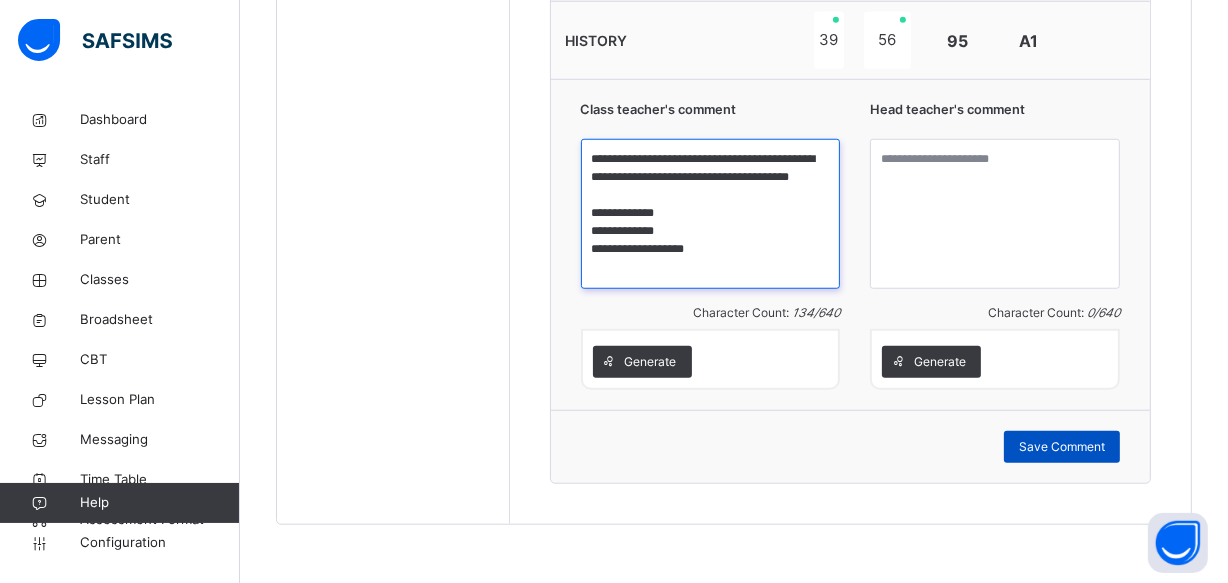 type on "**********" 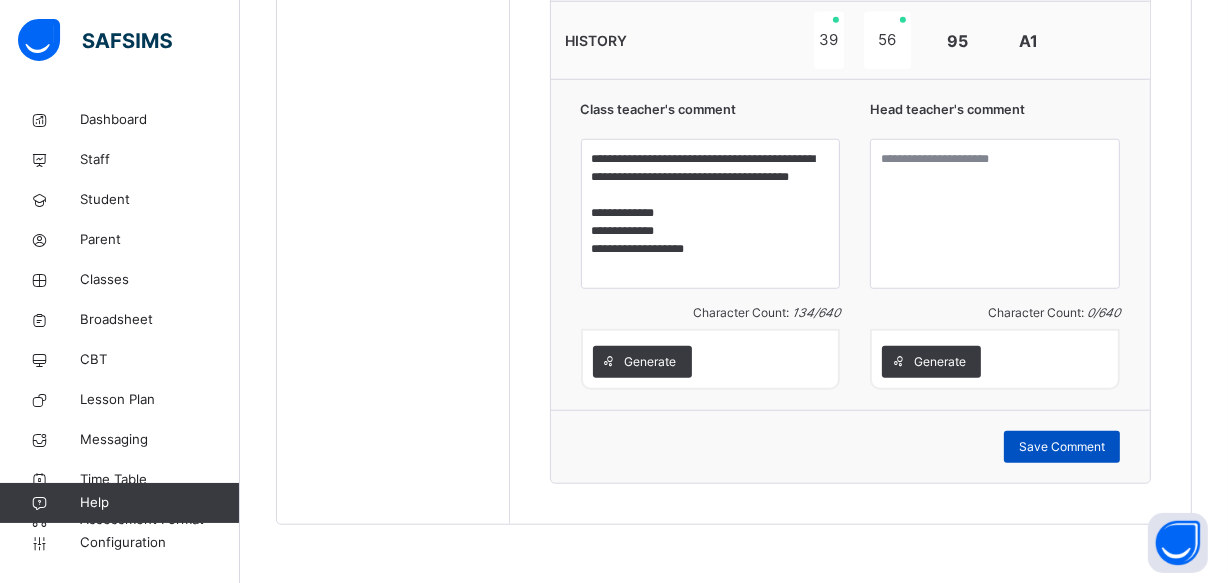 click on "Save Comment" at bounding box center [1062, 447] 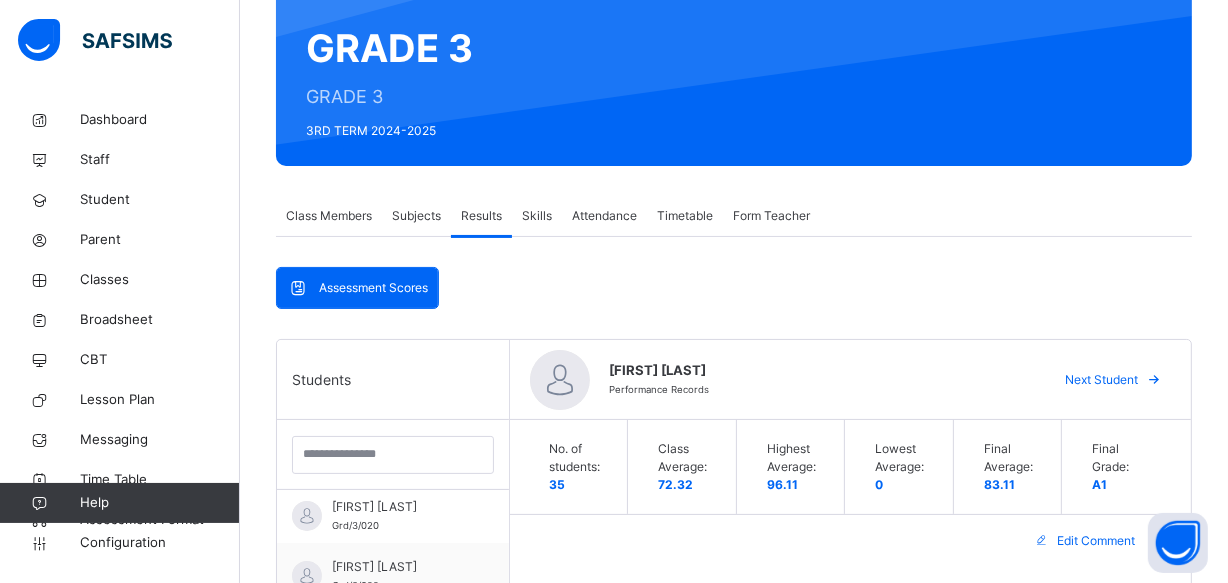 scroll, scrollTop: 329, scrollLeft: 0, axis: vertical 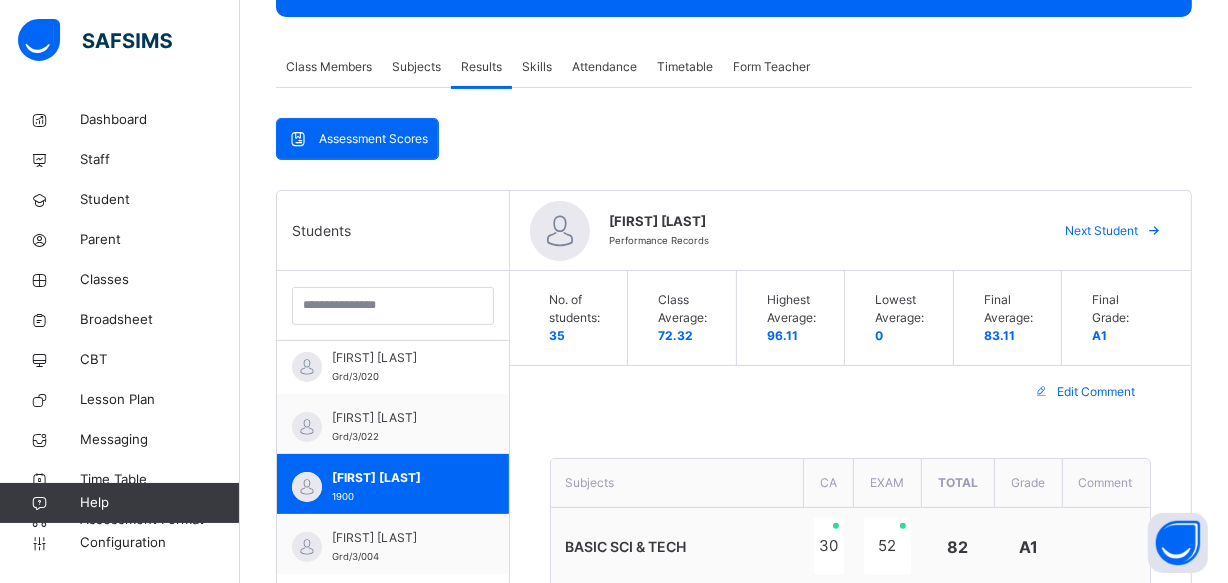 click at bounding box center [1154, 231] 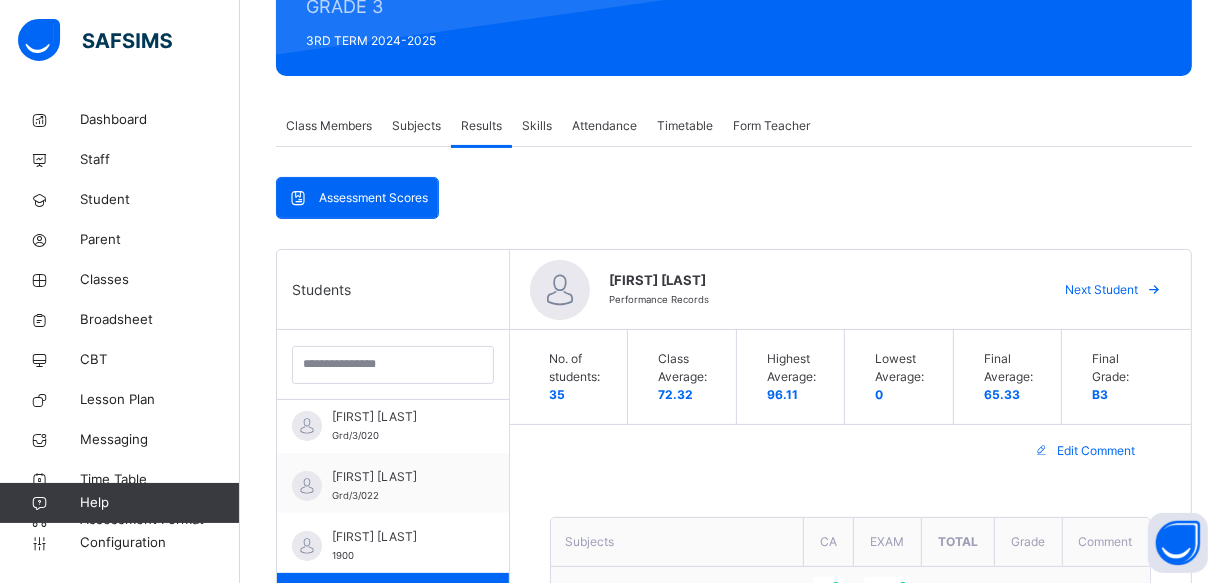 scroll, scrollTop: 456, scrollLeft: 0, axis: vertical 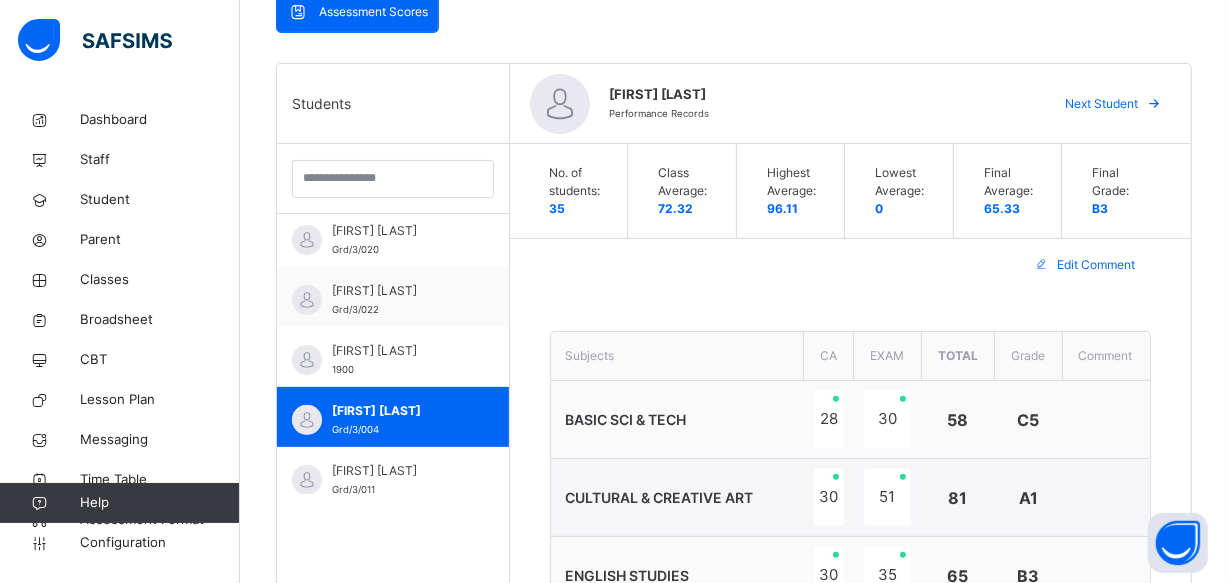 click on "Assessment Scores Assessment Scores Students [FIRST] [LAST] Grd/3/010 [FIRST] [LAST] Grd/3/006 ALEXIS [FIRST] [LAST] Gra 3 [FIRST] [LAST] Grd/3/027 [FIRST] [LAST] Grd/3/012 [FIRST] [LAST] Grd/3/023 [FIRST] [LAST] 3470 [FIRST] [LAST] Grd/3/028 [FIRST] [LAST] Grd/3/009 [FIRST] [LAST] Grd/3/017 [FIRST] [LAST] Grd/3/007 [FIRST] [LAST] Grd/3/030 [FIRST] [LAST] Grd/3/020 [FIRST] [LAST] Grd/3/022 [FIRST] [LAST] 1900 [FIRST] [LAST] Grd/3/004 [FIRST] [LAST] Grd/3/011 [FIRST] [LAST] Grd/3/026 [FIRST] [LAST] Grd/3/024 [FIRST] [LAST] Grd/3/025 [FIRST] [LAST] Grd/3/013 [FIRST] [LAST] Grd/3/029 [FIRST] [LAST] Grd/3/018 [FIRST] [LAST] Grd/3/002 [FIRST] [LAST] Grd/3/016 [FIRST] [LAST] Grd/3/008 [FIRST] [LAST] Grd/3/019 [FIRST] [LAST] 6539 [FIRST] [LAST] Grd/3 /001 [FIRST] [LAST] Grd/3/005 [FIRST] [LAST] Grd/3/003 [FIRST] [LAST] Grd/3/021 [FIRST] [LAST] Grd/3/014 [FIRST] [LAST] Grd/3/015 [FIRST] [LAST] 9032 [FIRST] [LAST] Performance Records Next Student   No. of students:   35   Class Average:" at bounding box center [734, 764] 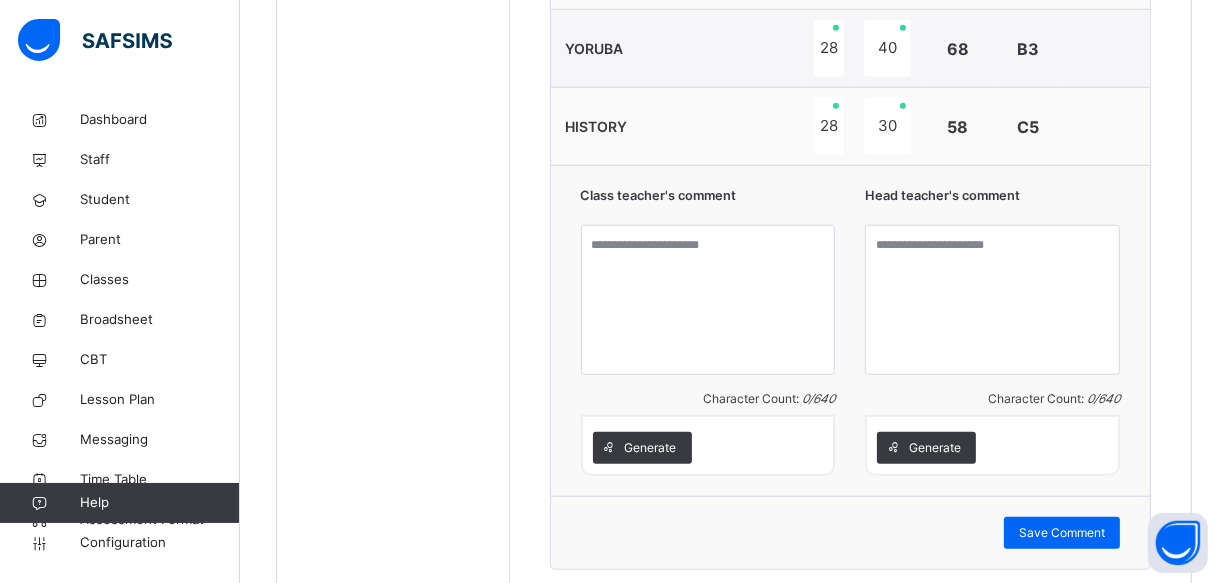 scroll, scrollTop: 1459, scrollLeft: 0, axis: vertical 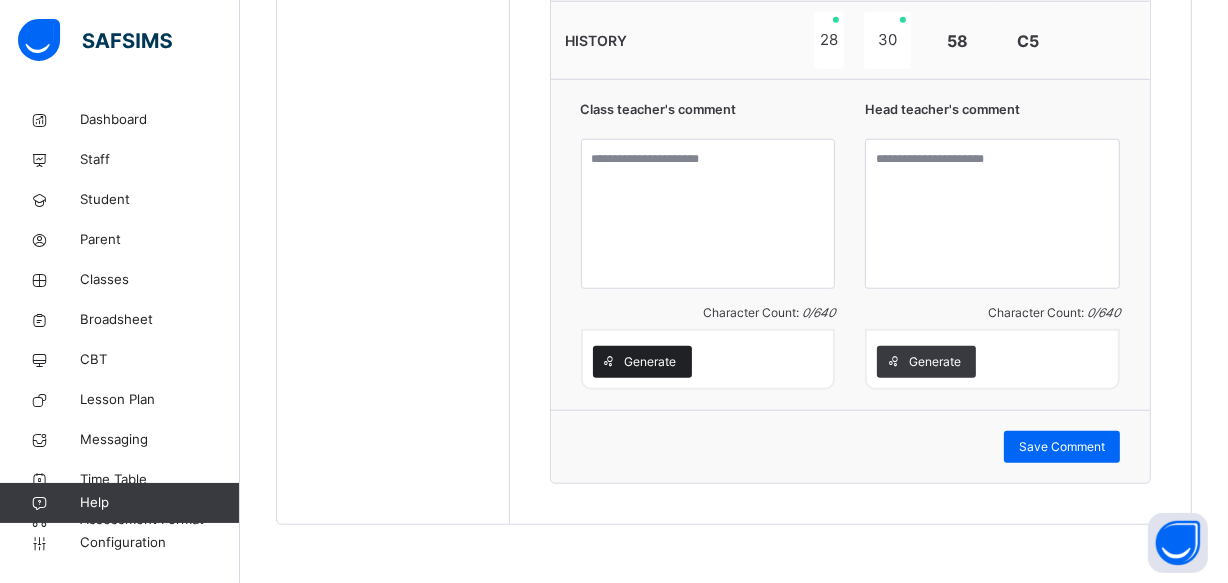 click on "Generate" at bounding box center [642, 362] 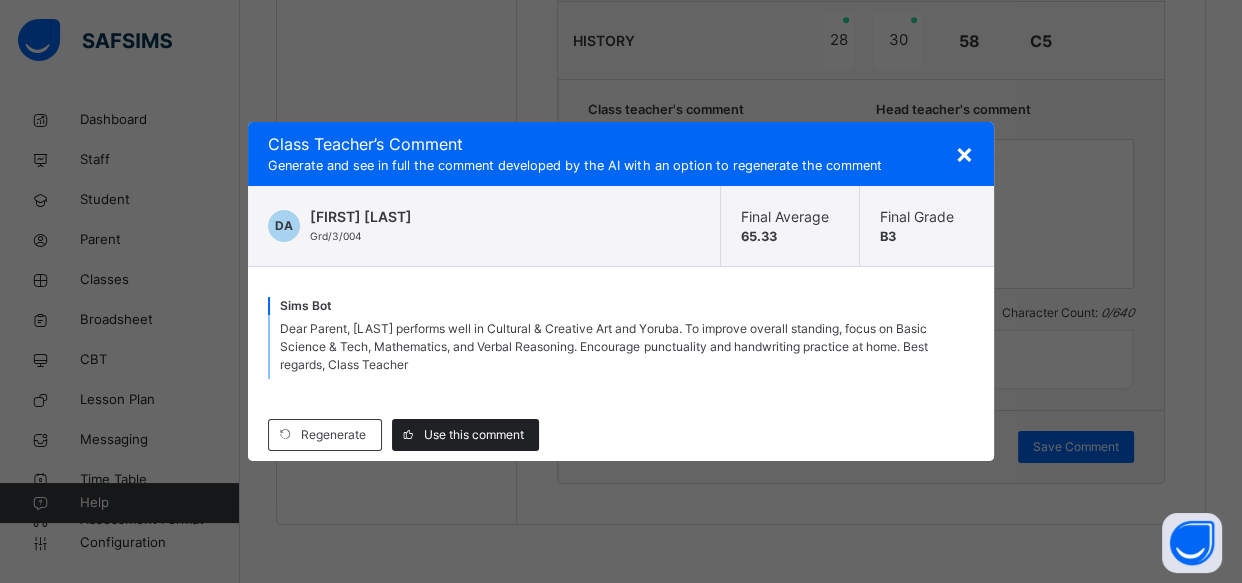 click on "Use this comment" at bounding box center [474, 435] 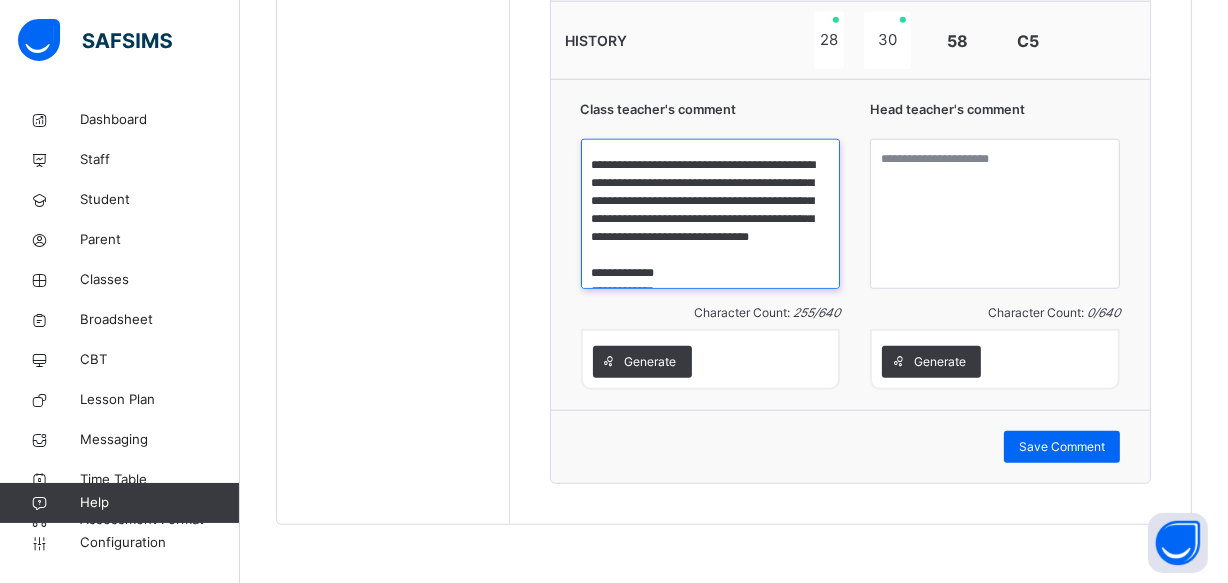 scroll, scrollTop: 36, scrollLeft: 0, axis: vertical 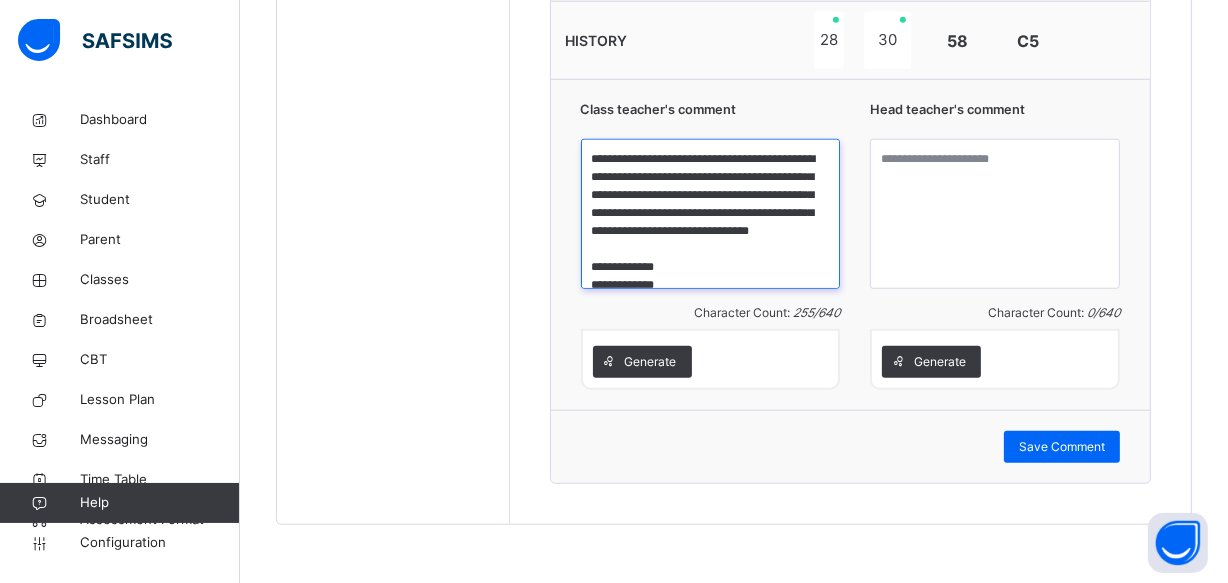 click on "**********" at bounding box center (711, 214) 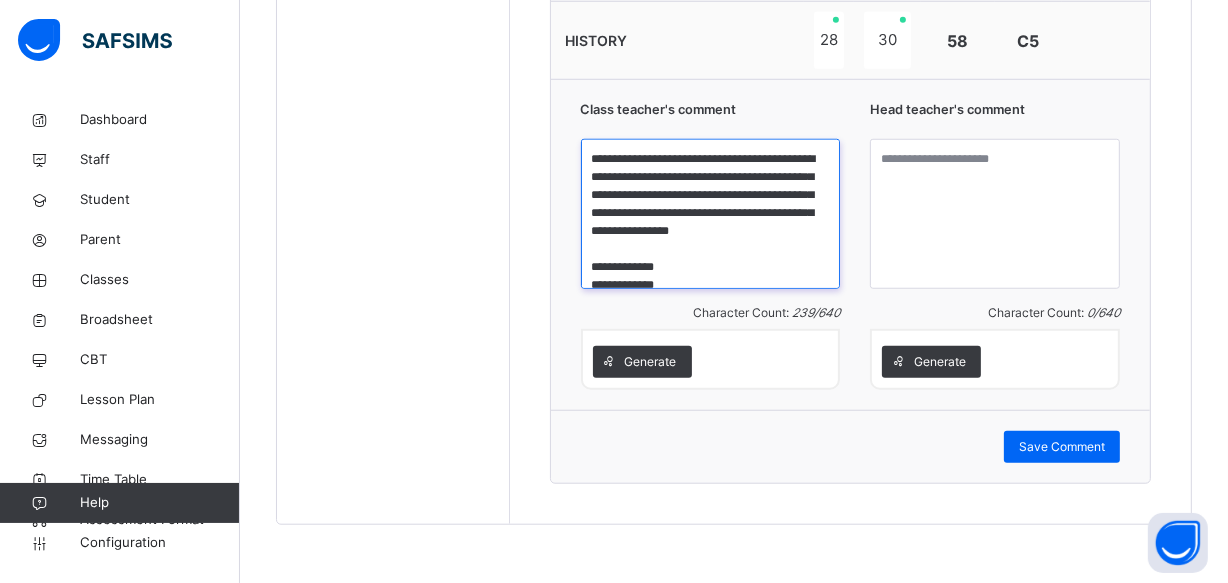 click on "**********" at bounding box center (711, 214) 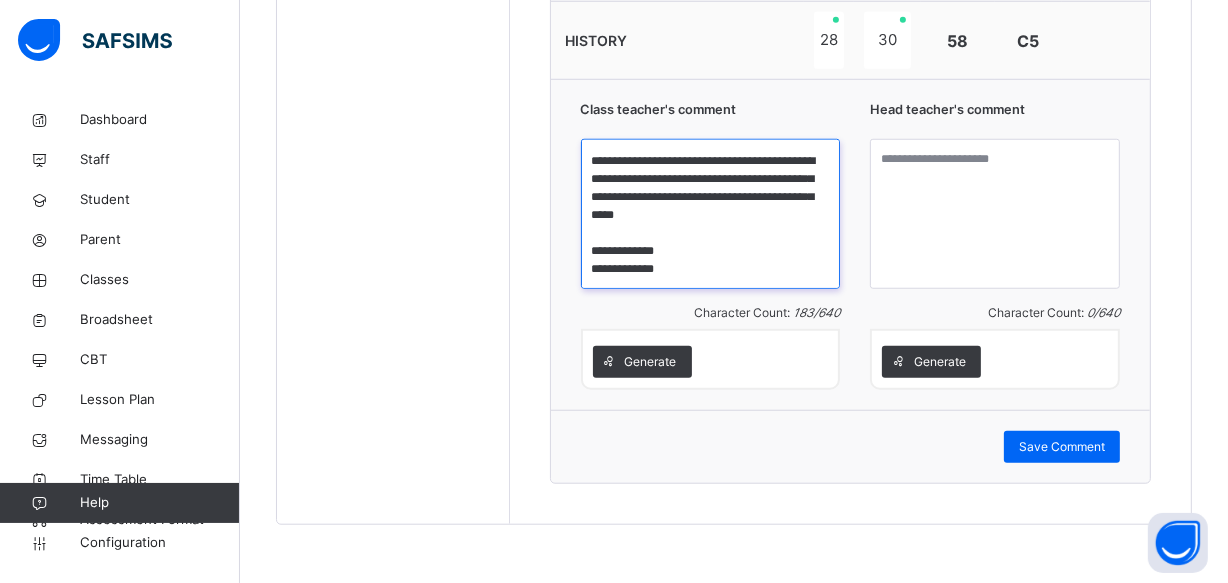 scroll, scrollTop: 33, scrollLeft: 0, axis: vertical 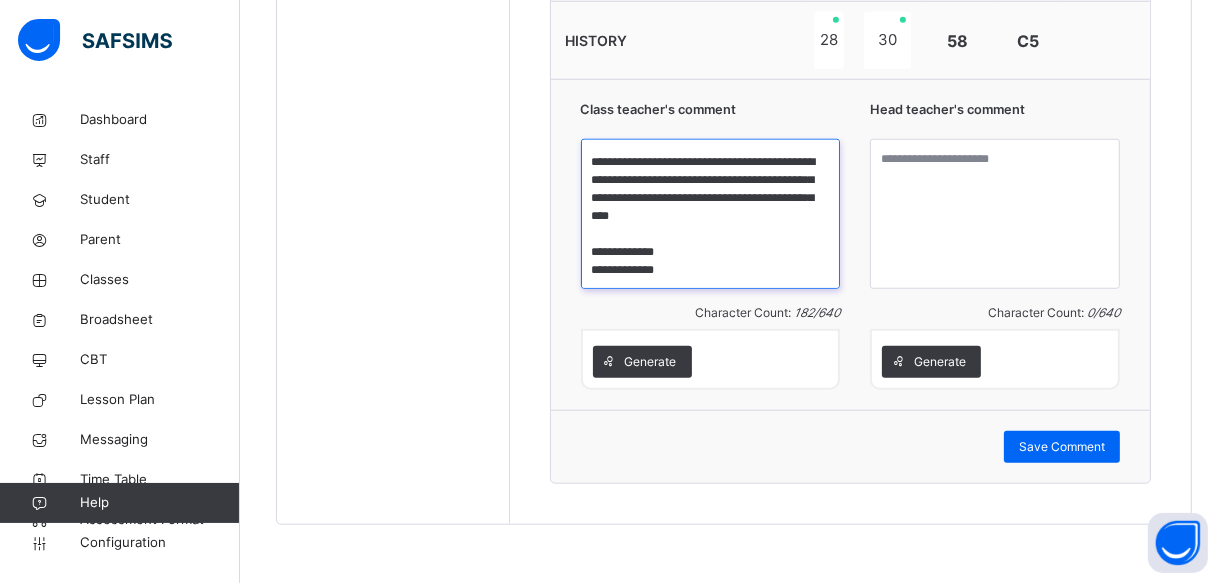 click on "**********" at bounding box center [711, 214] 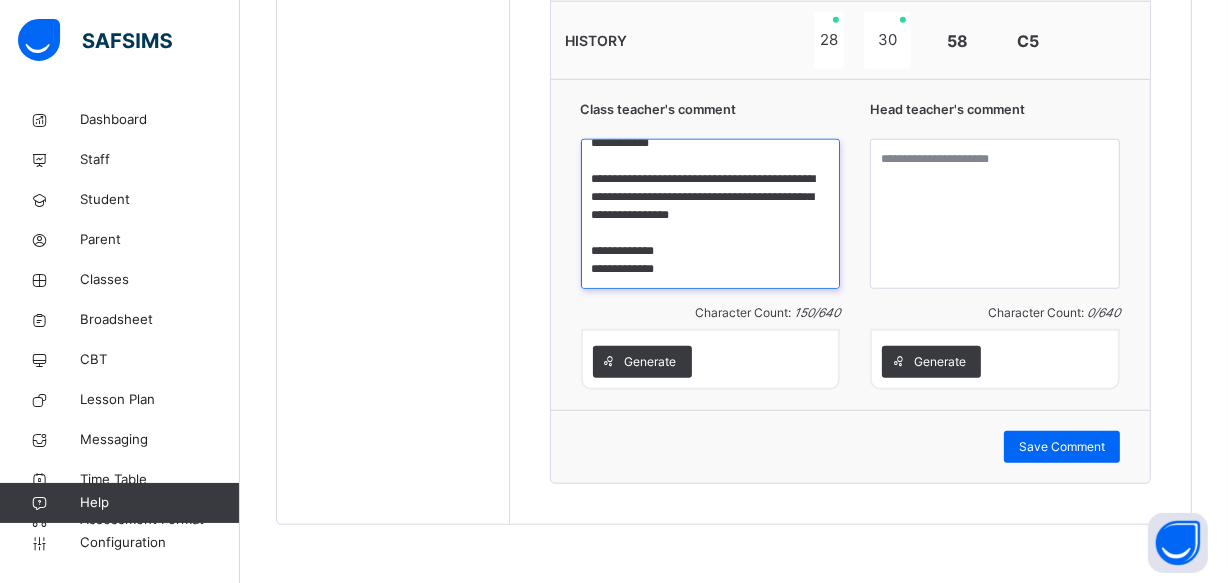 scroll, scrollTop: 15, scrollLeft: 0, axis: vertical 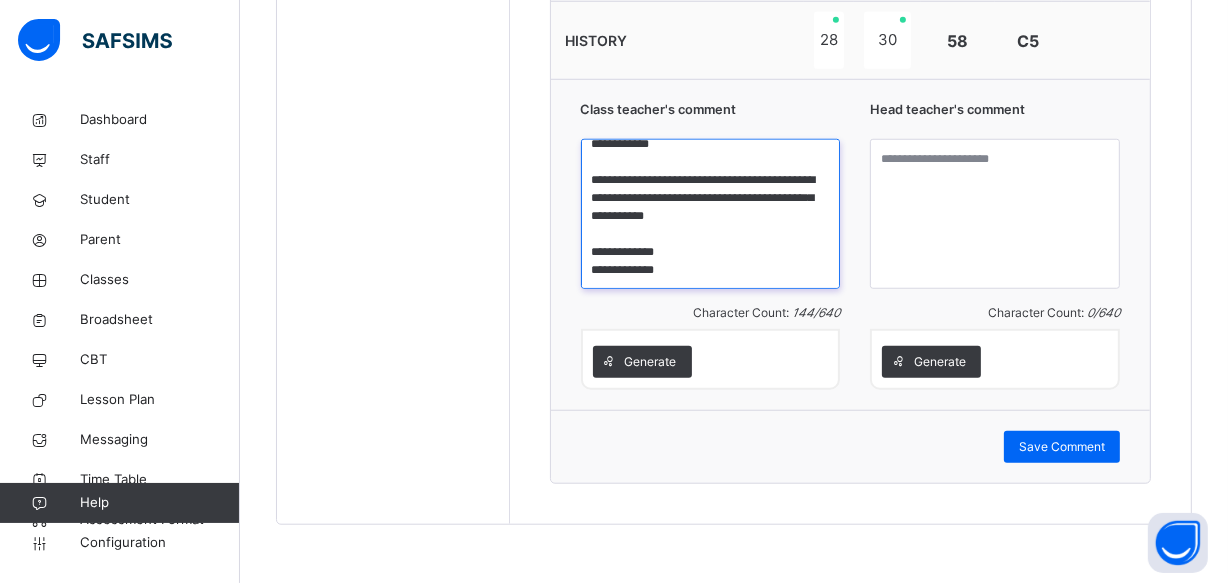 click on "**********" at bounding box center [711, 214] 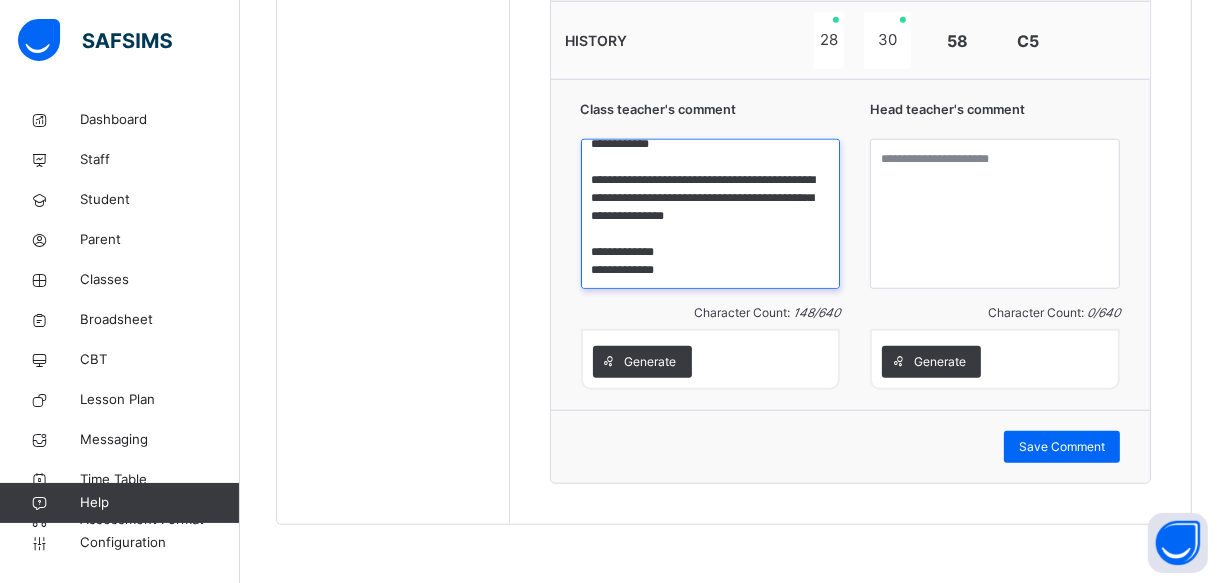 scroll, scrollTop: 33, scrollLeft: 0, axis: vertical 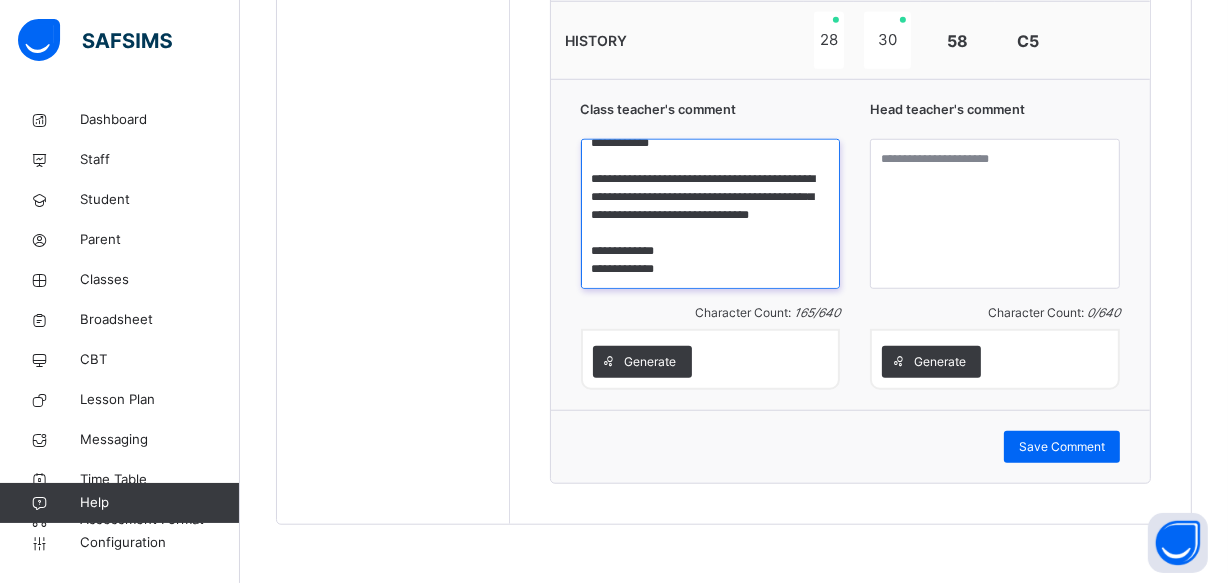 click on "**********" at bounding box center (711, 214) 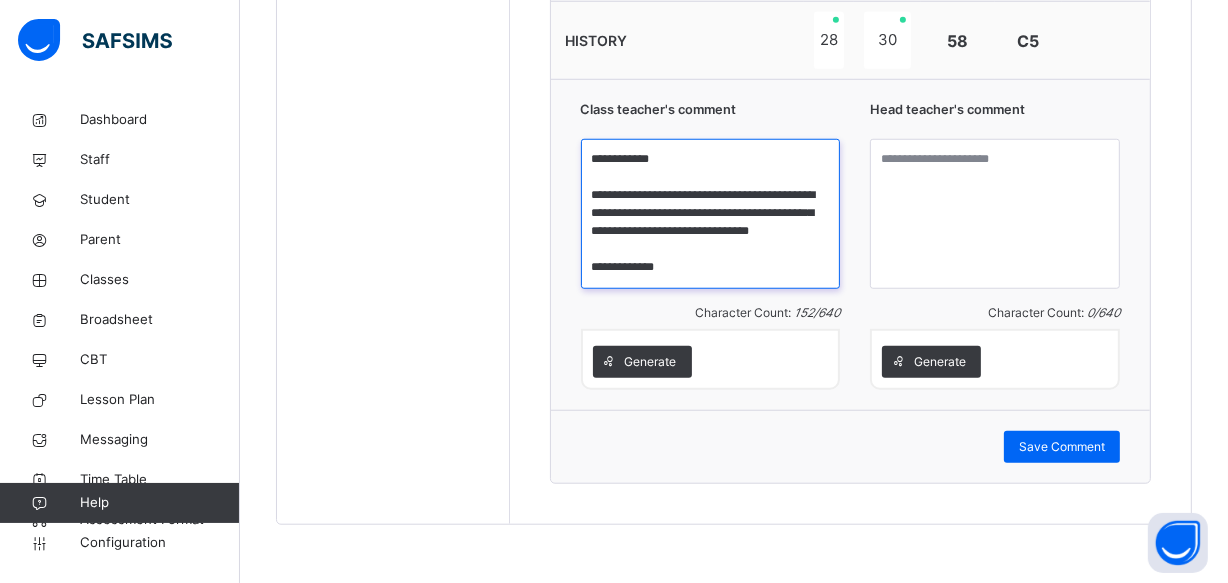 scroll, scrollTop: 15, scrollLeft: 0, axis: vertical 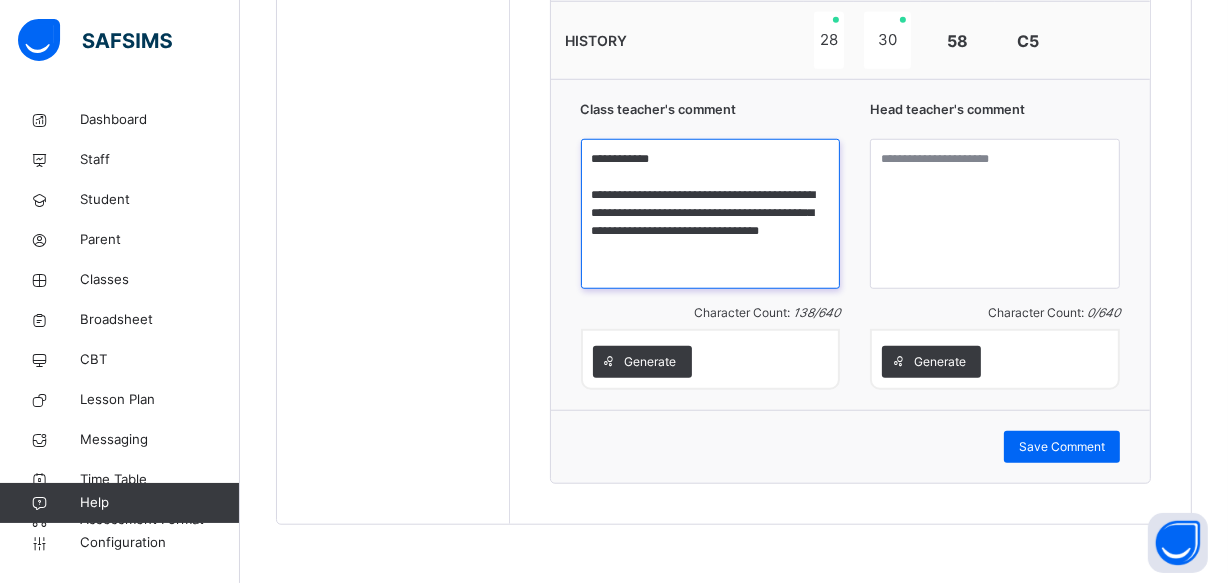 paste on "**********" 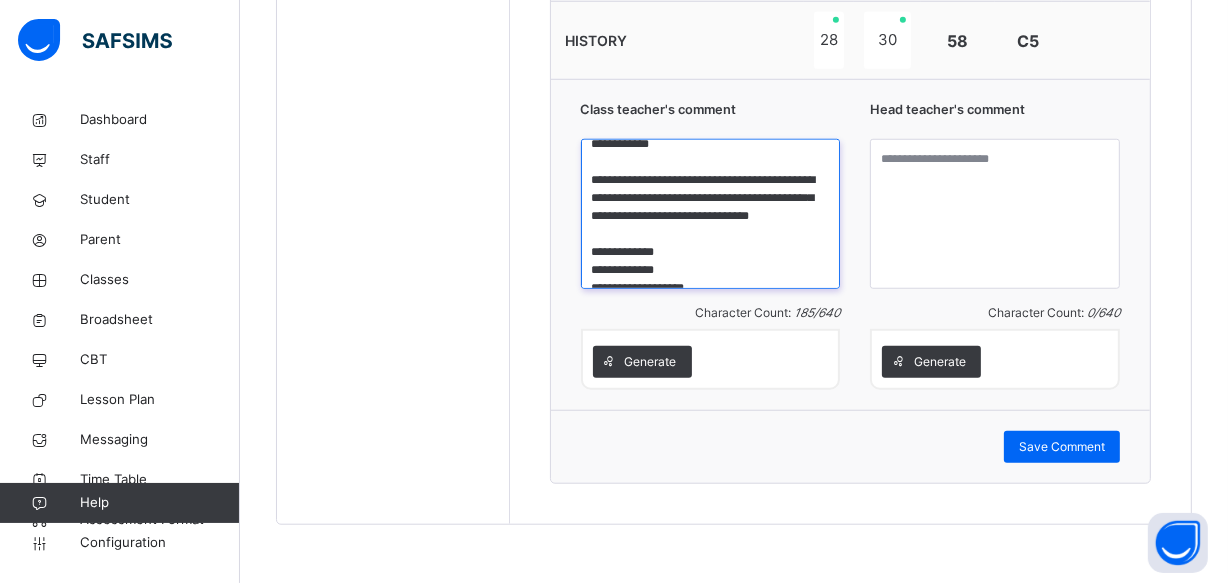 scroll, scrollTop: 40, scrollLeft: 0, axis: vertical 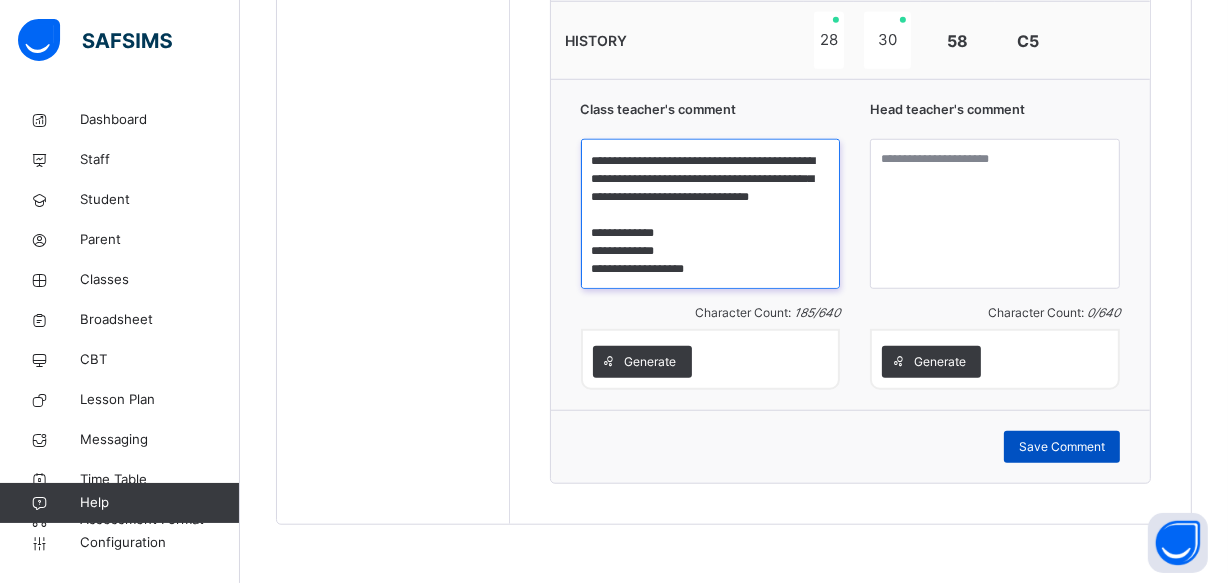 type on "**********" 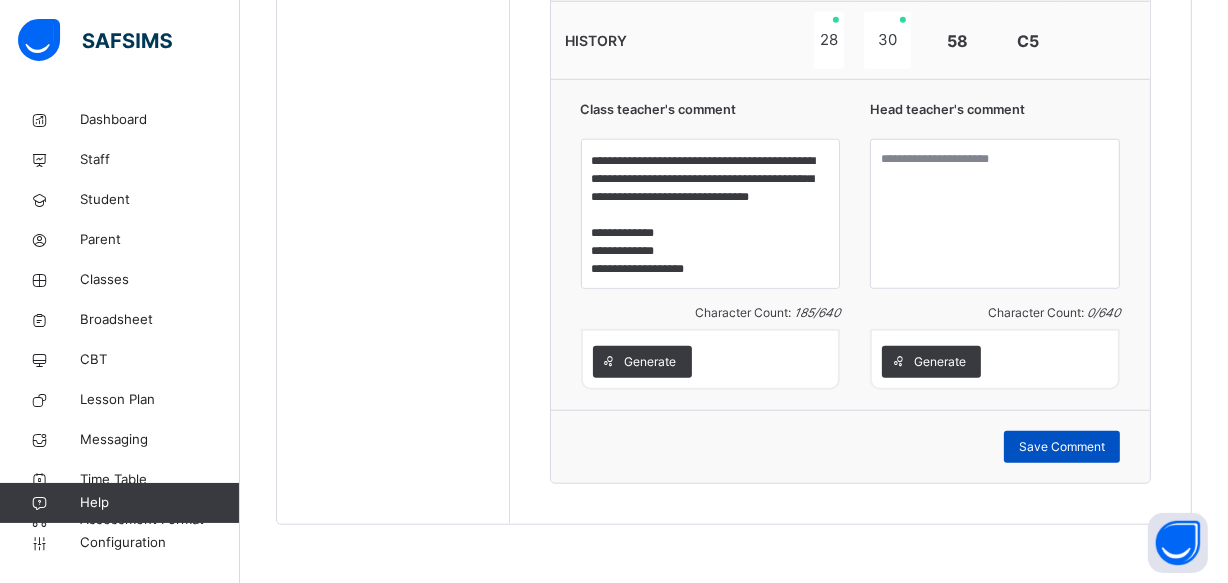 click on "Save Comment" at bounding box center [1062, 447] 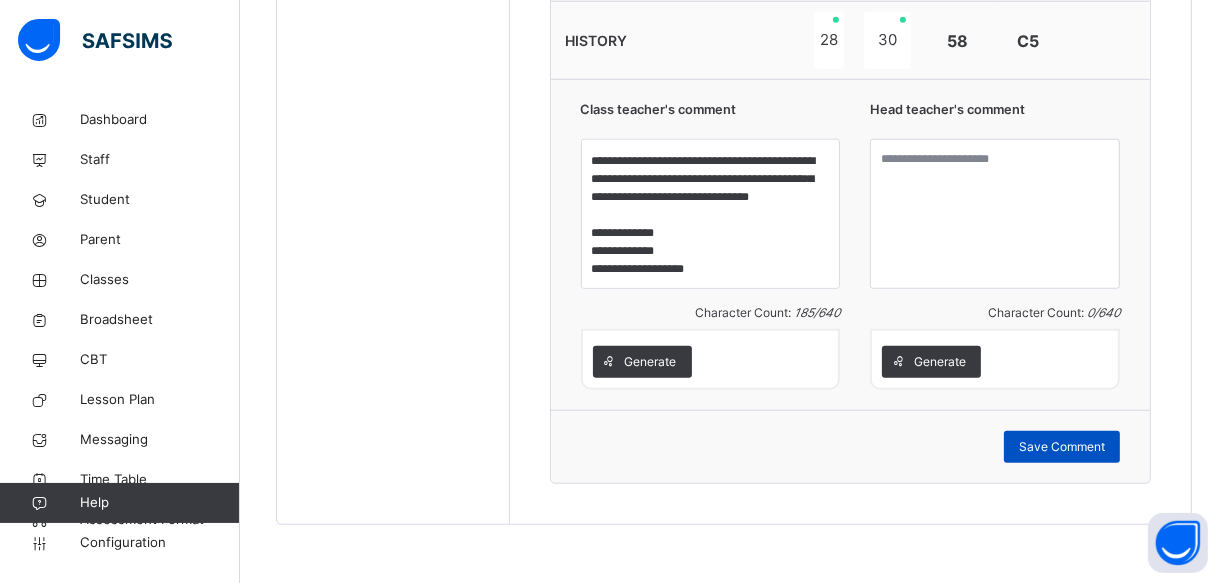 click on "Save Comment" at bounding box center [1062, 447] 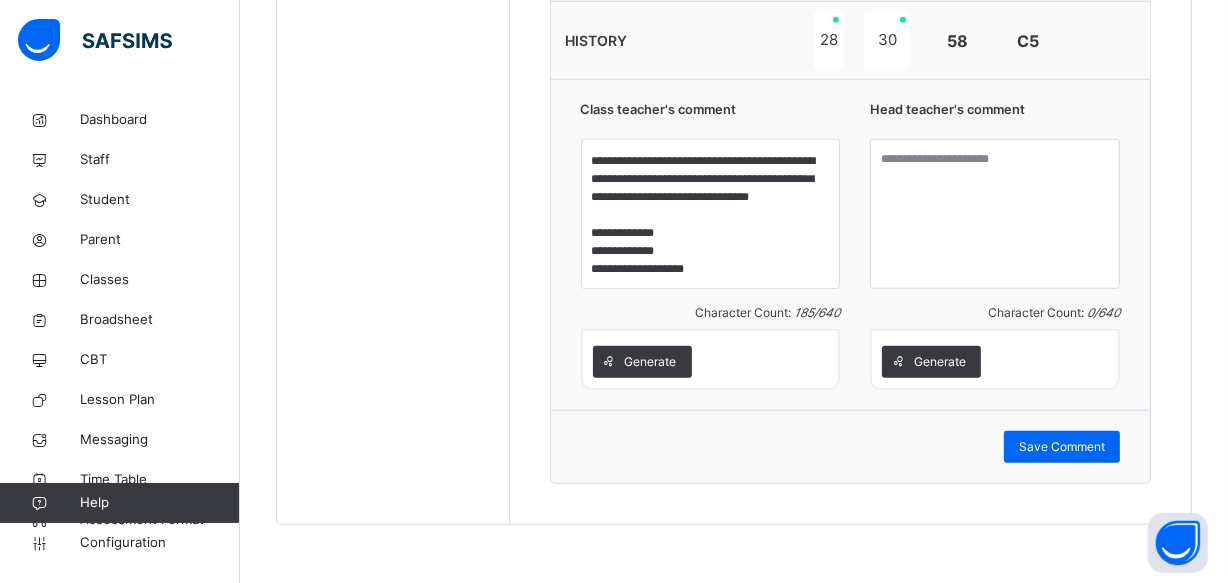 click on "Save Comment" at bounding box center [851, 446] 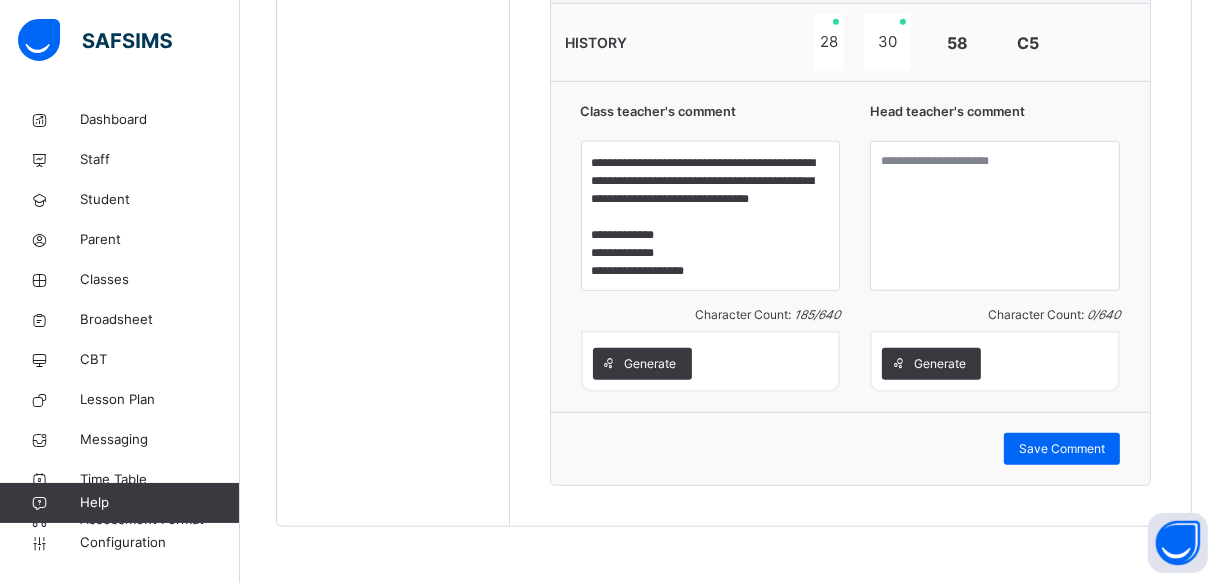 scroll, scrollTop: 1459, scrollLeft: 0, axis: vertical 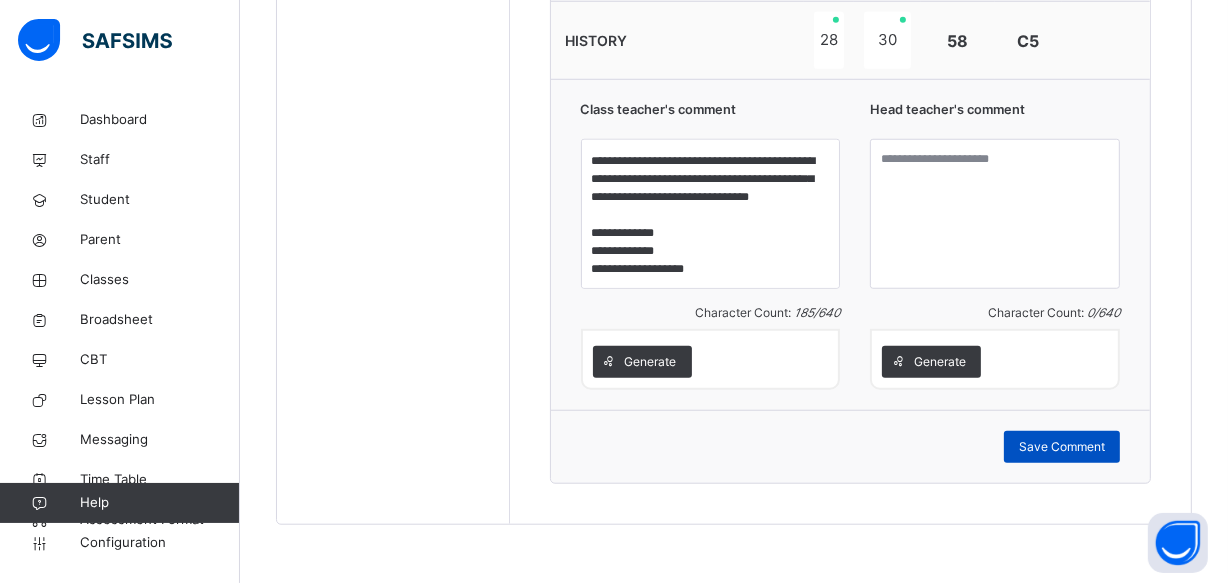 click on "Save Comment" at bounding box center [1062, 447] 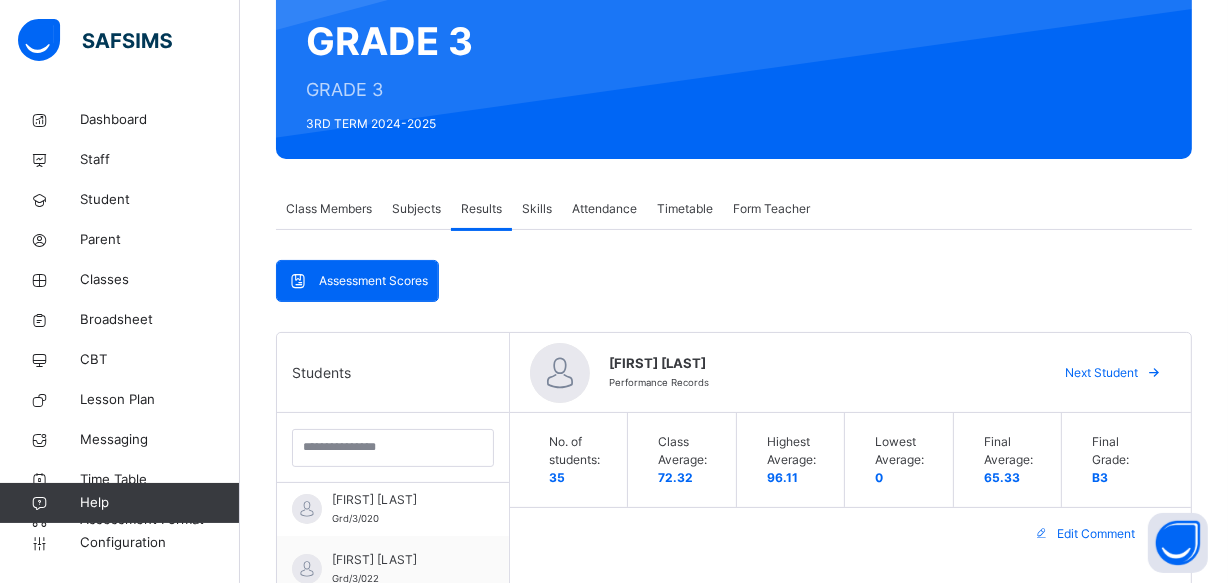 scroll, scrollTop: 215, scrollLeft: 0, axis: vertical 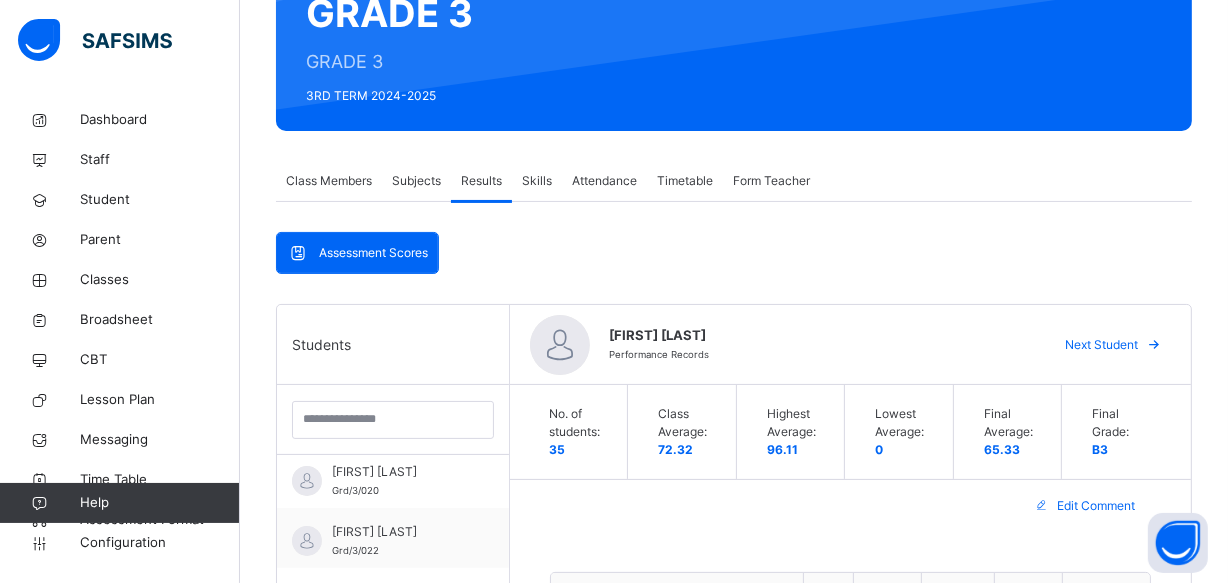 click at bounding box center [1154, 345] 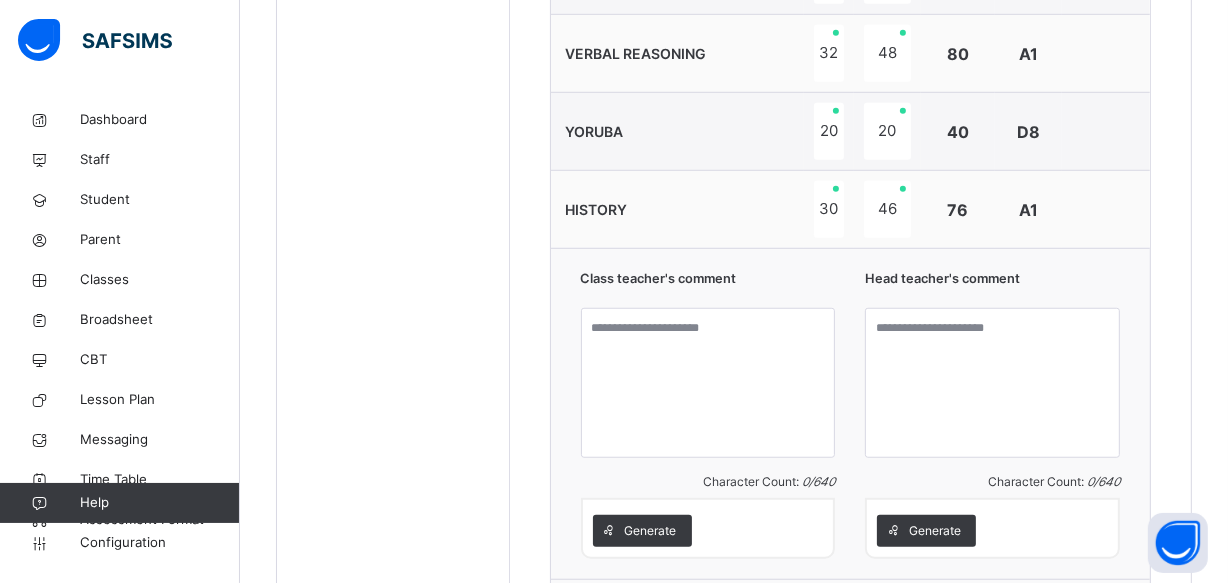 scroll, scrollTop: 1459, scrollLeft: 0, axis: vertical 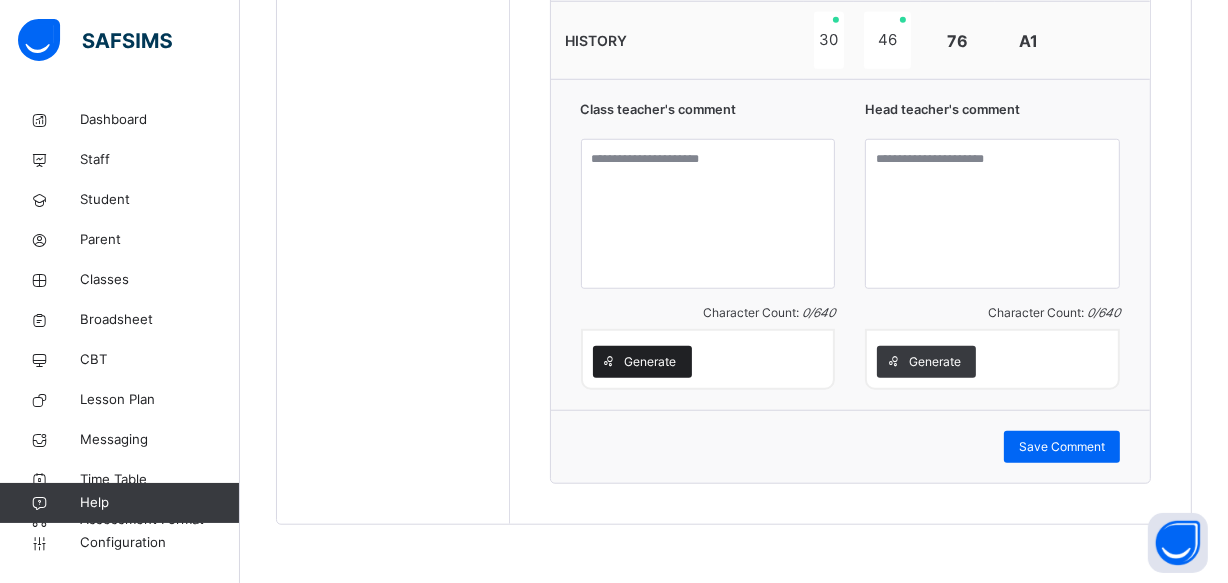 click on "Generate" at bounding box center [642, 362] 